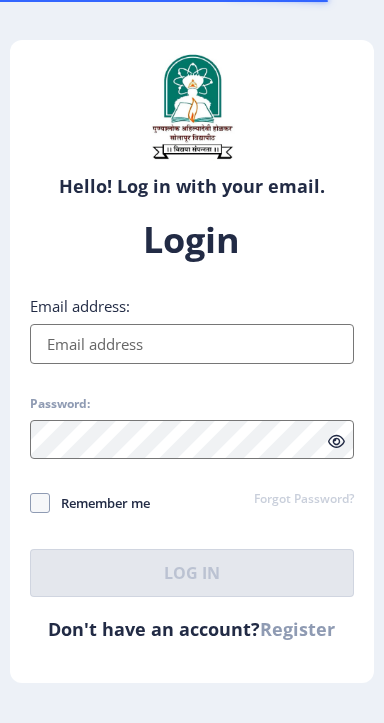 scroll, scrollTop: 0, scrollLeft: 0, axis: both 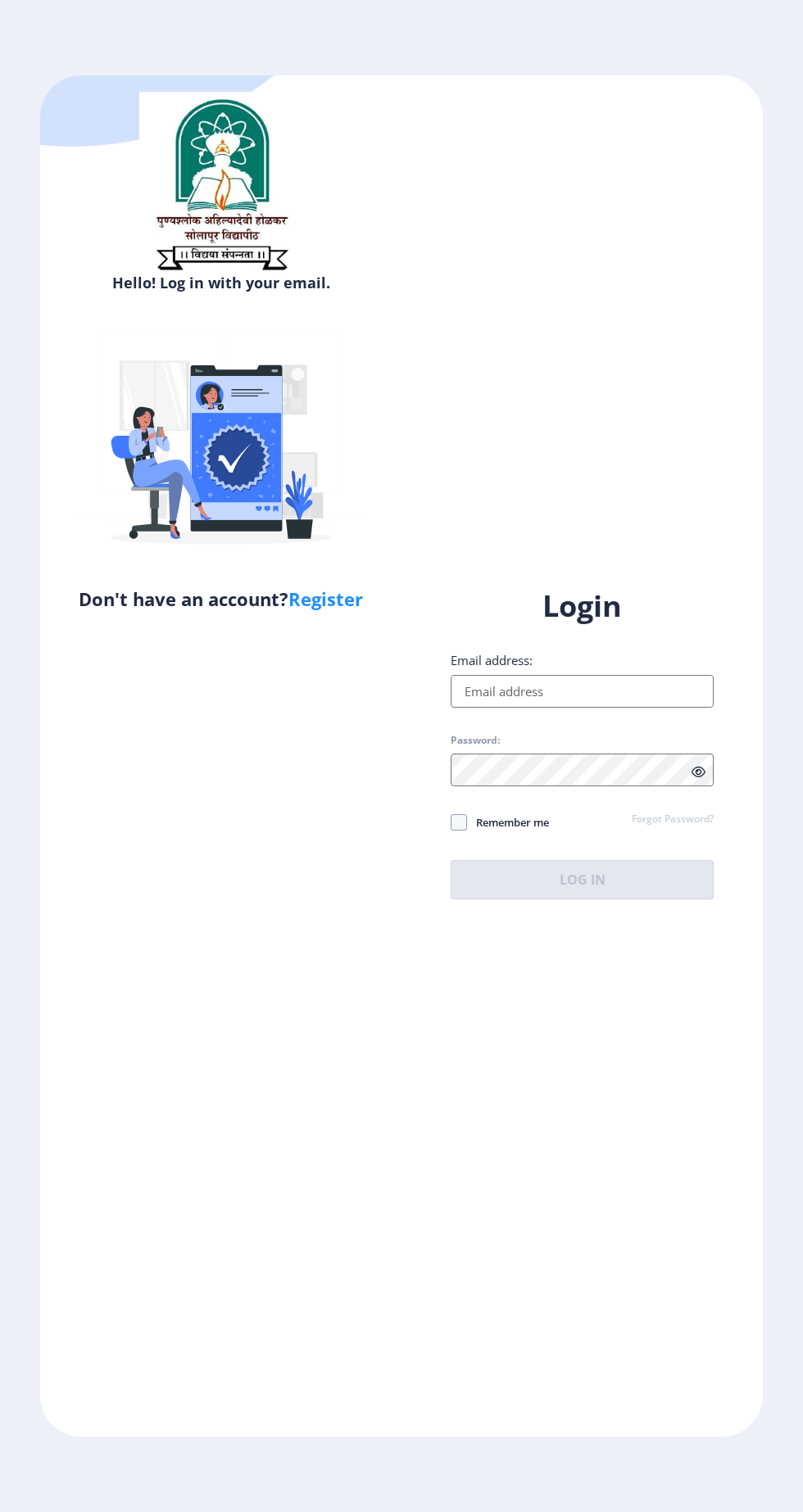click on "Email address:" at bounding box center [582, 691] 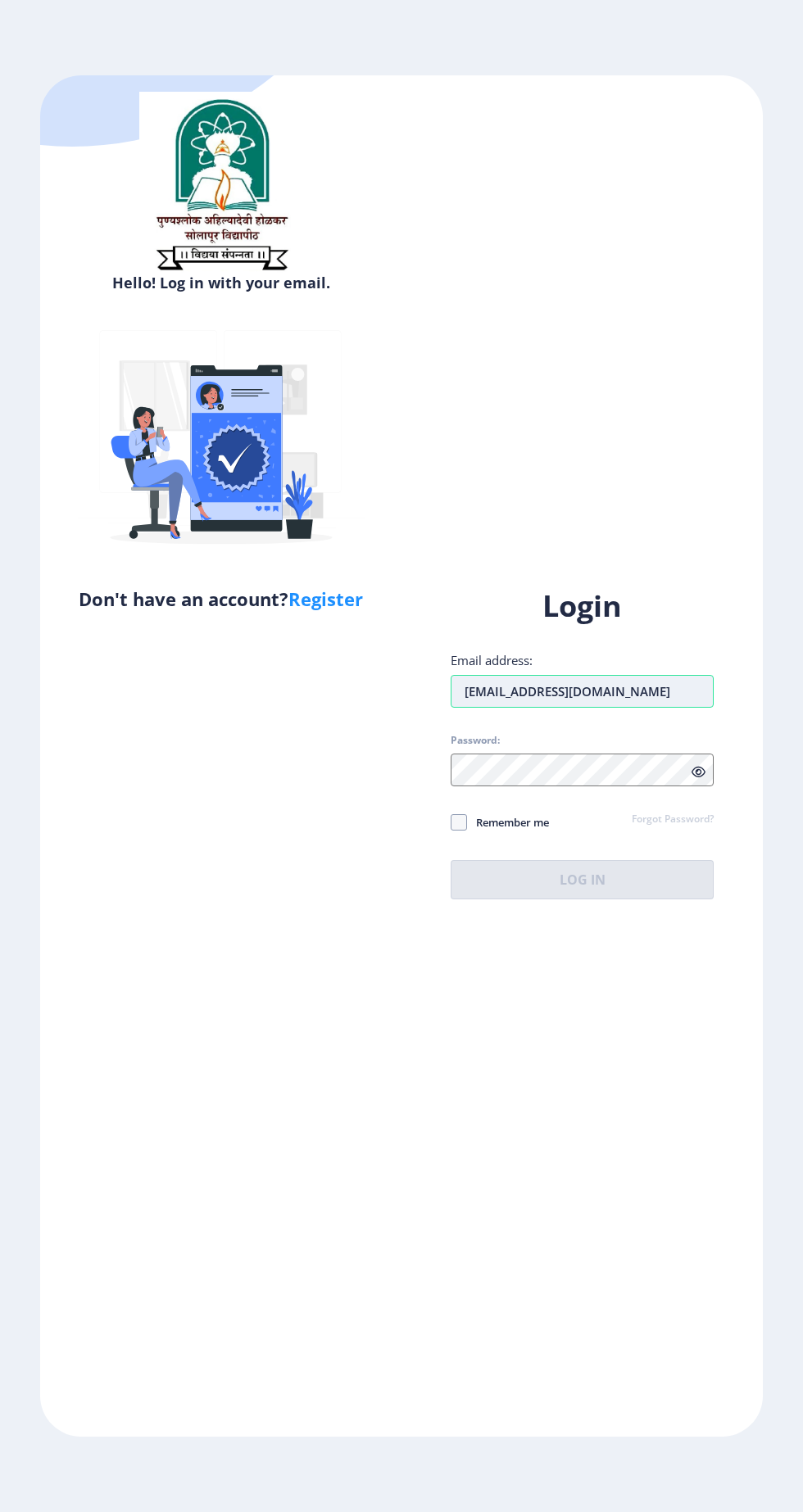 type on "rushikeshdeshmane107@gmail.com" 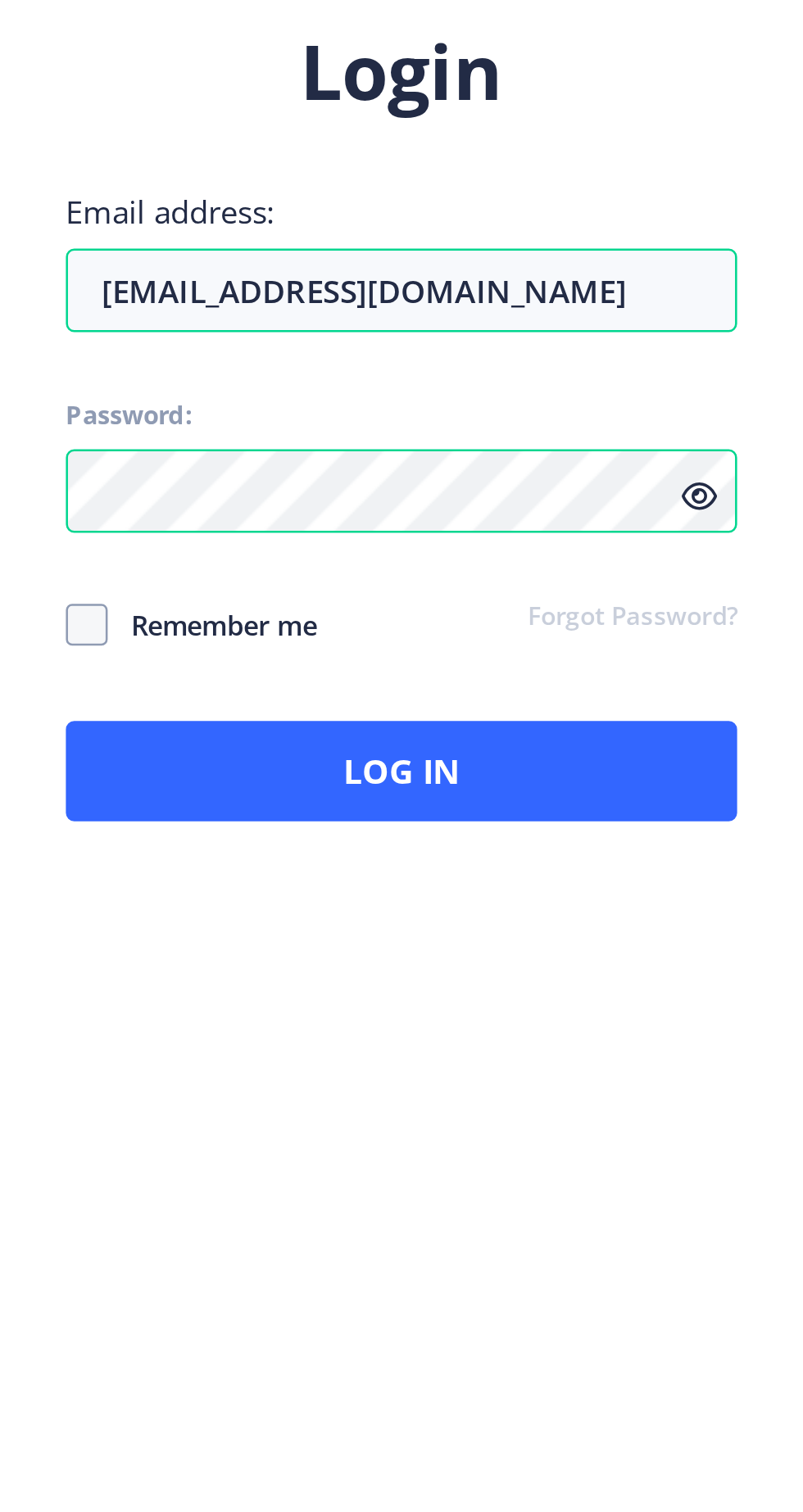 click on "Remember me" 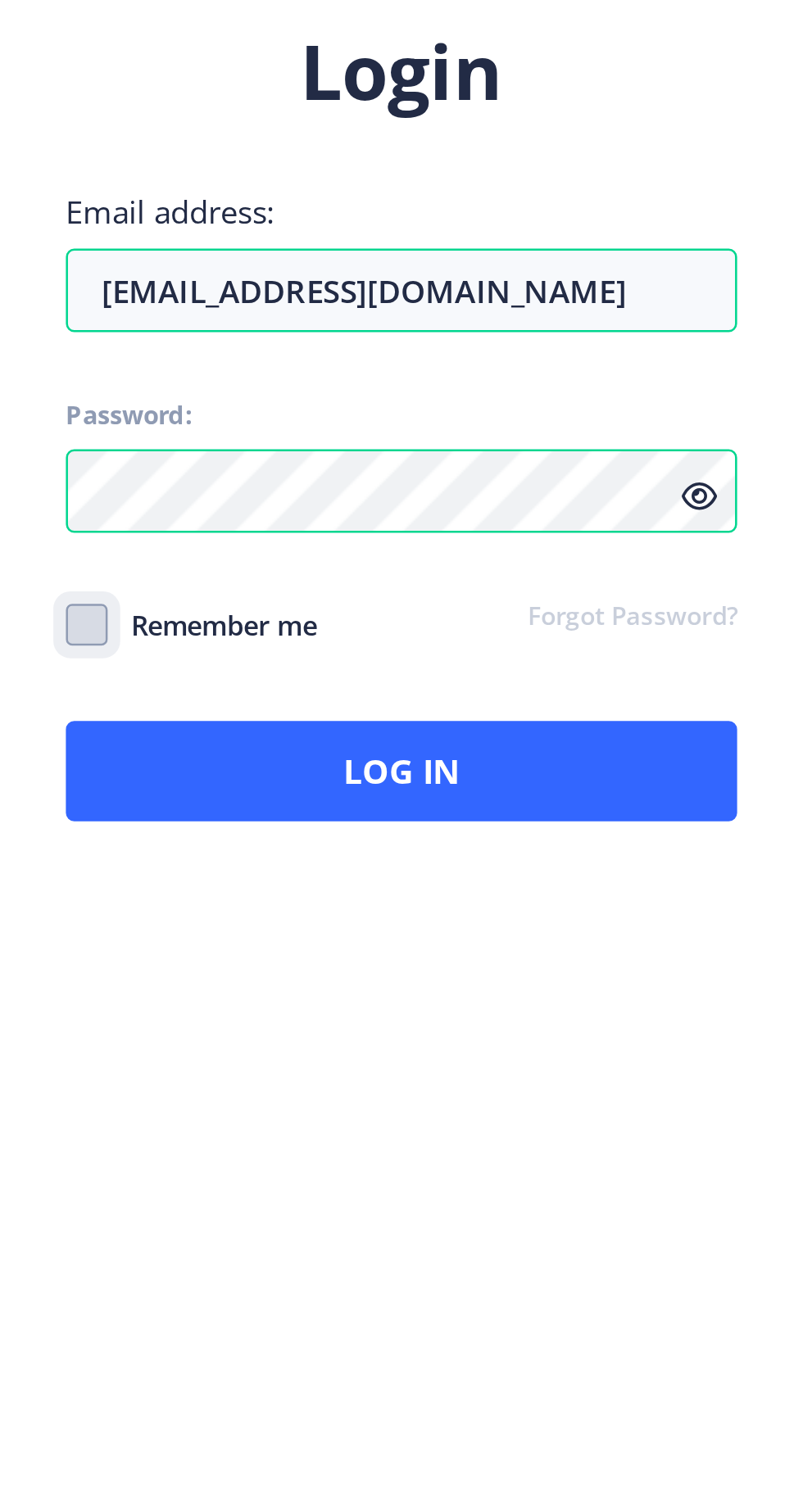 click on "Remember me" 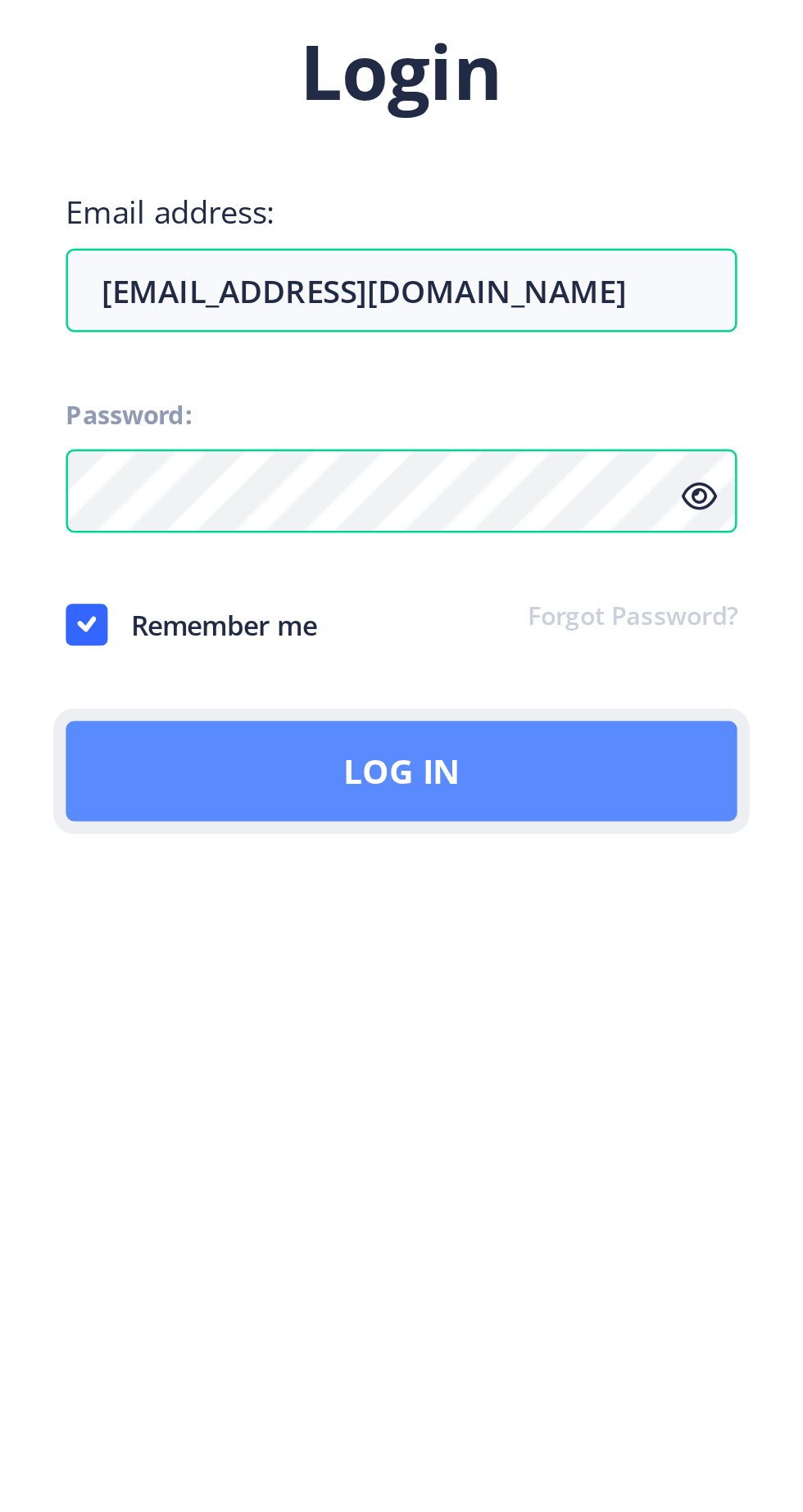 click on "Log In" 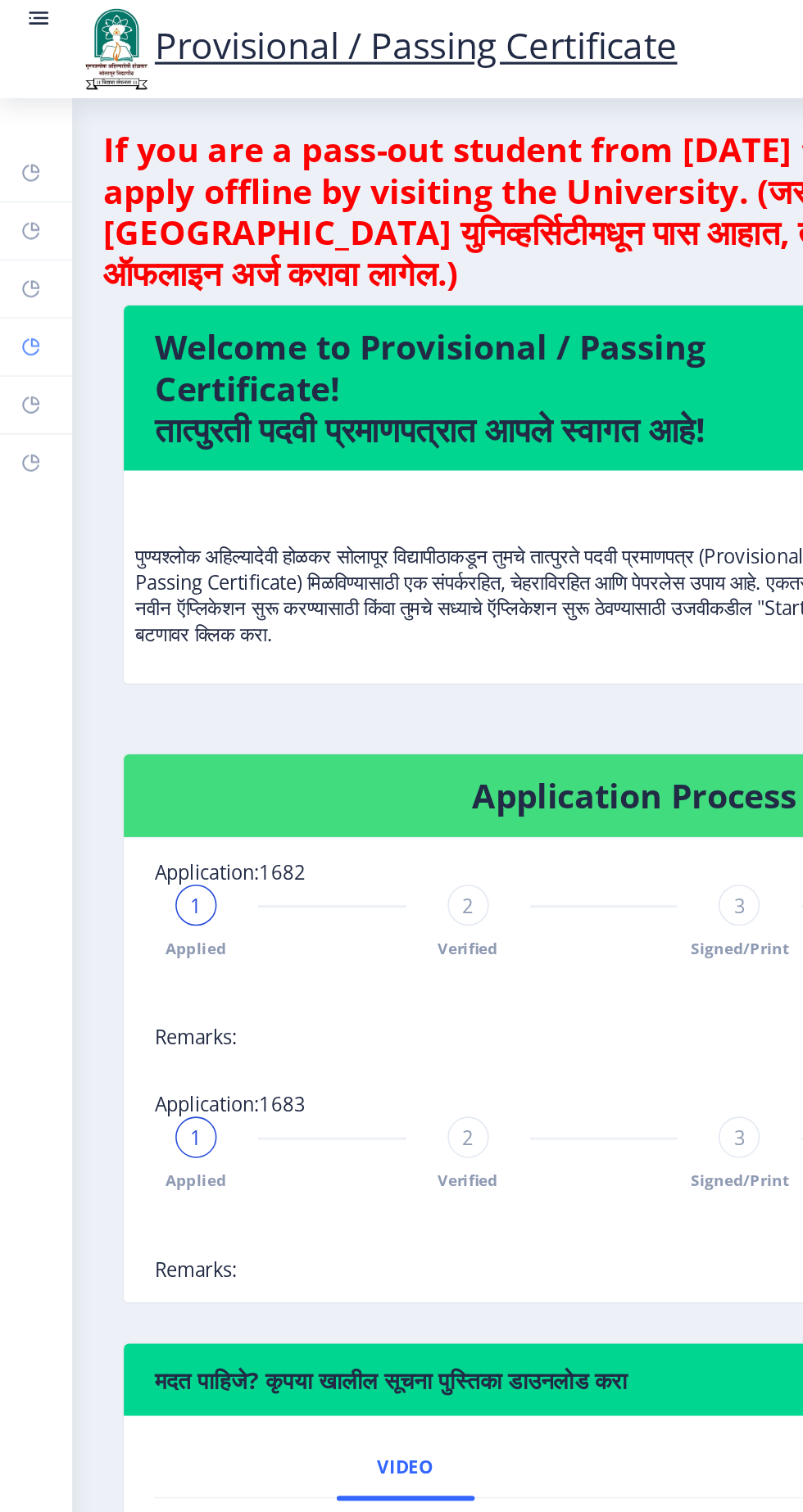 click 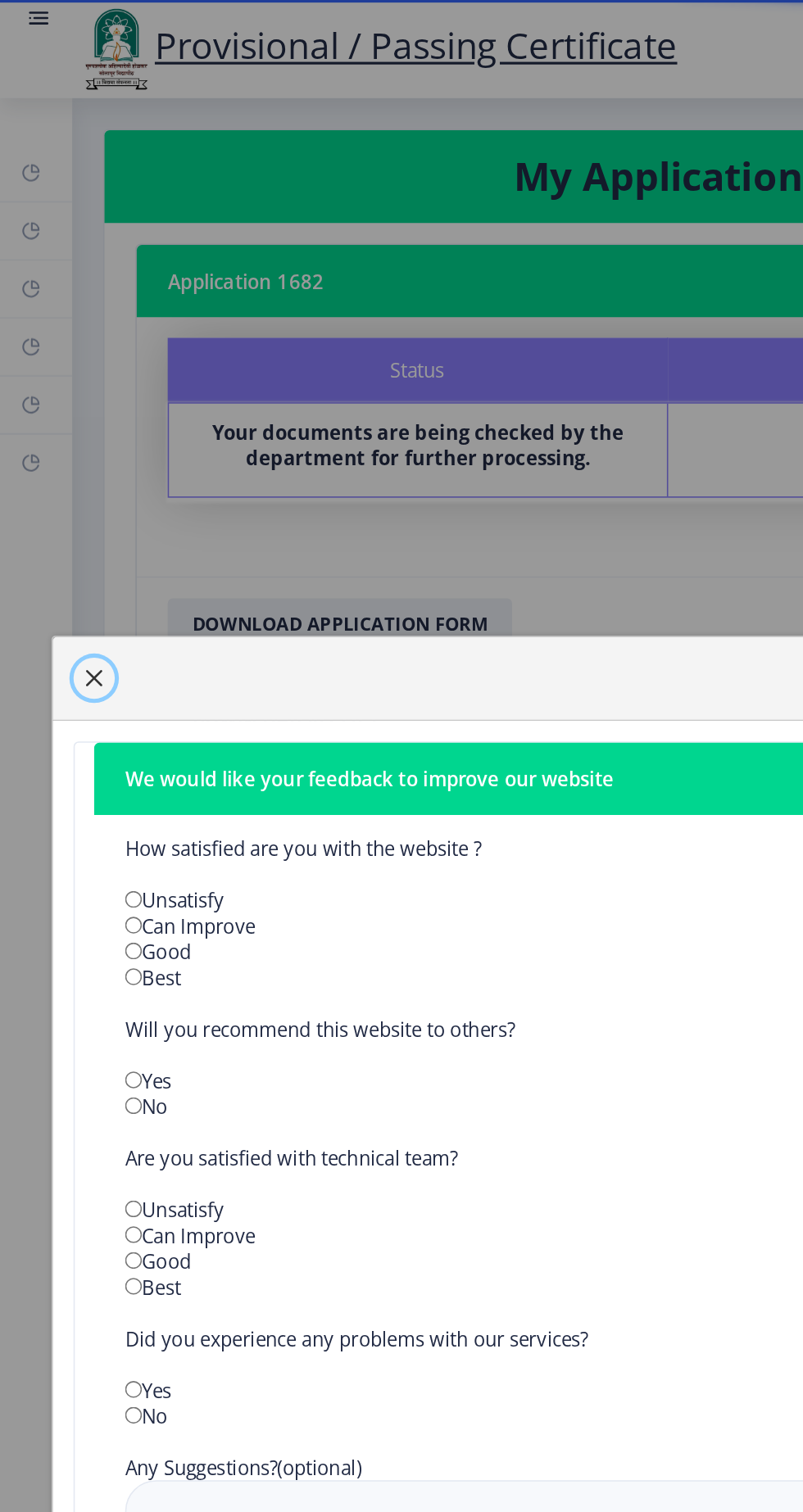 click 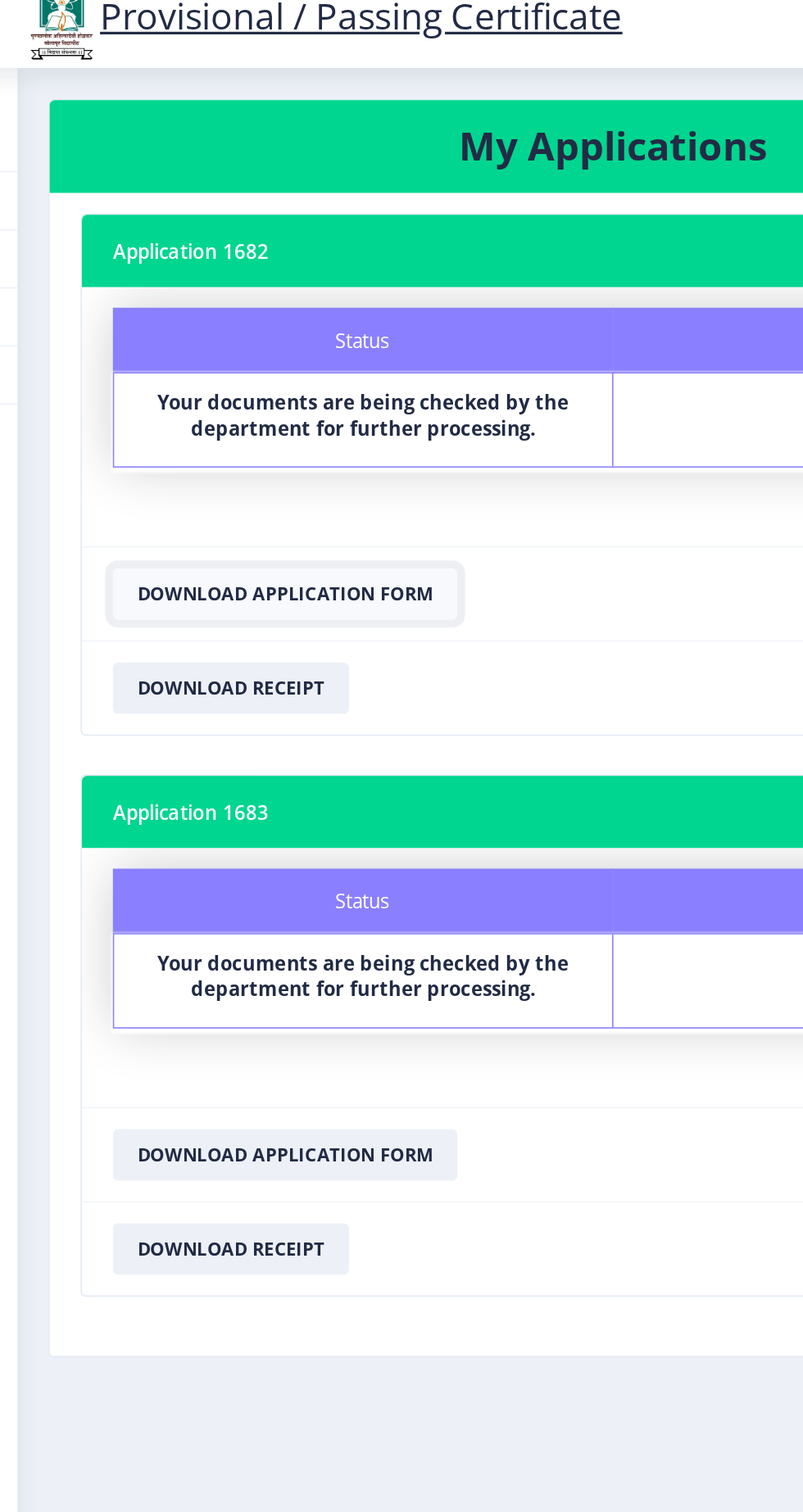 click on "Download Application Form" 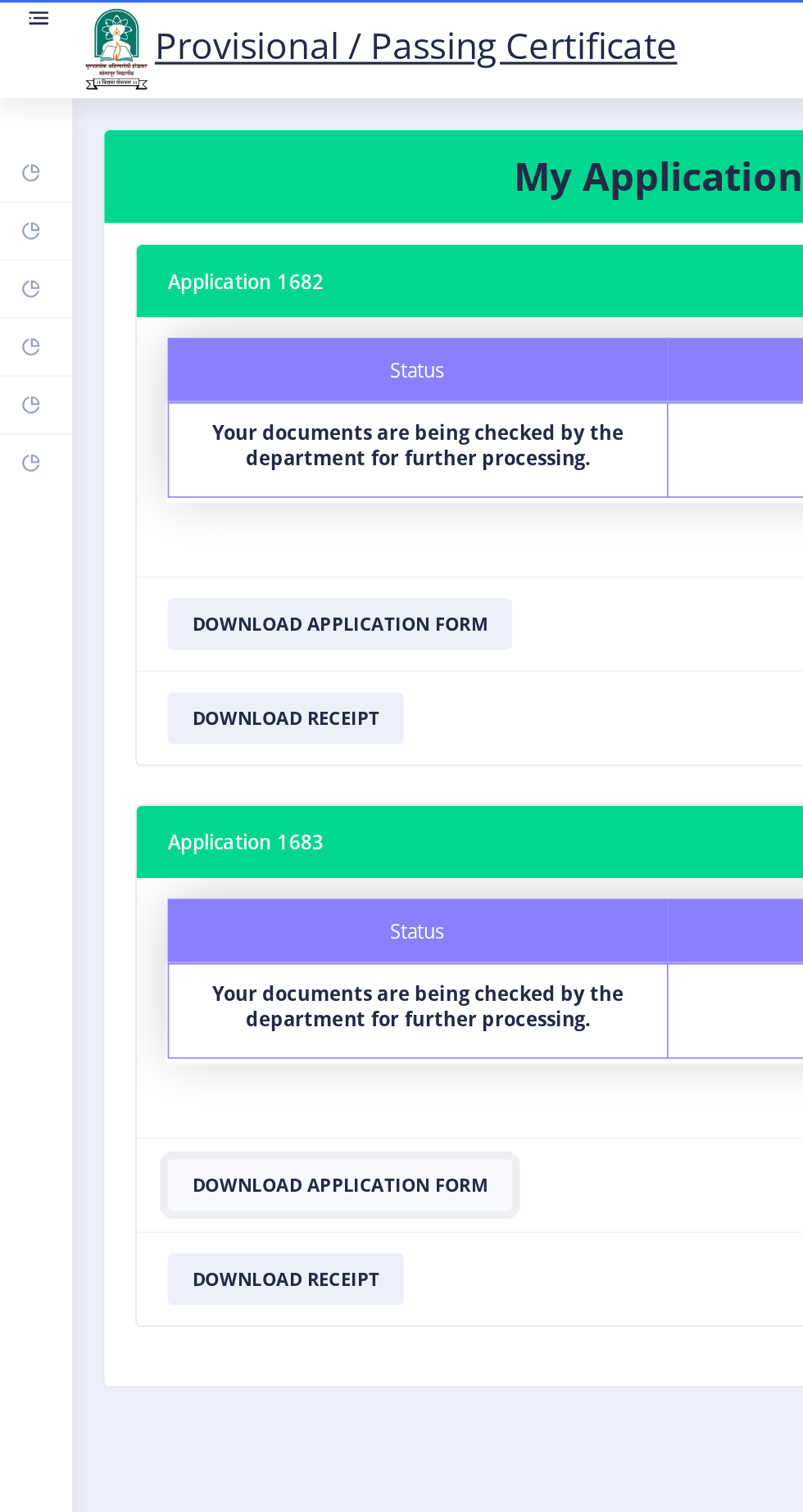 click on "Download Application Form" 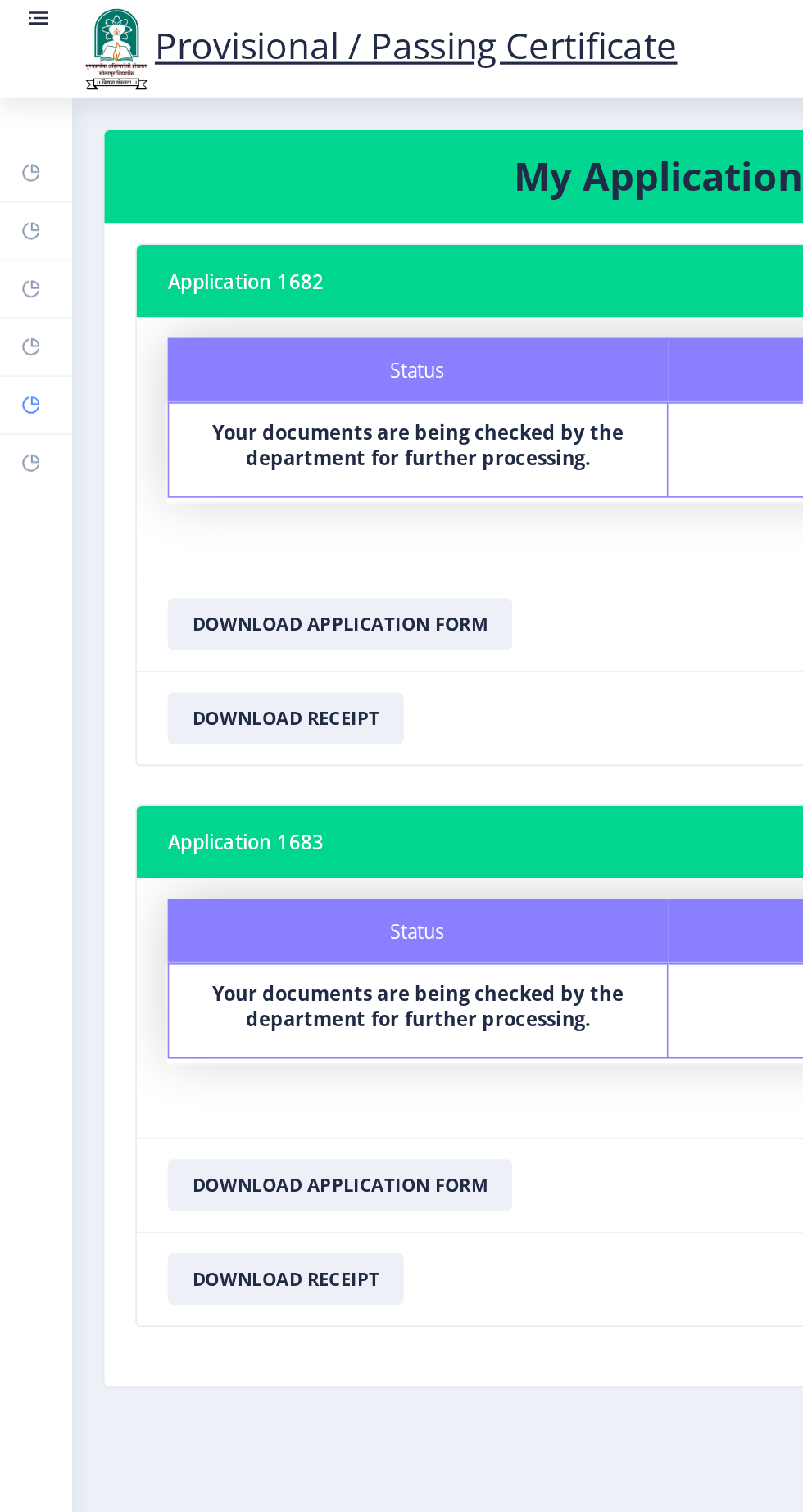 click 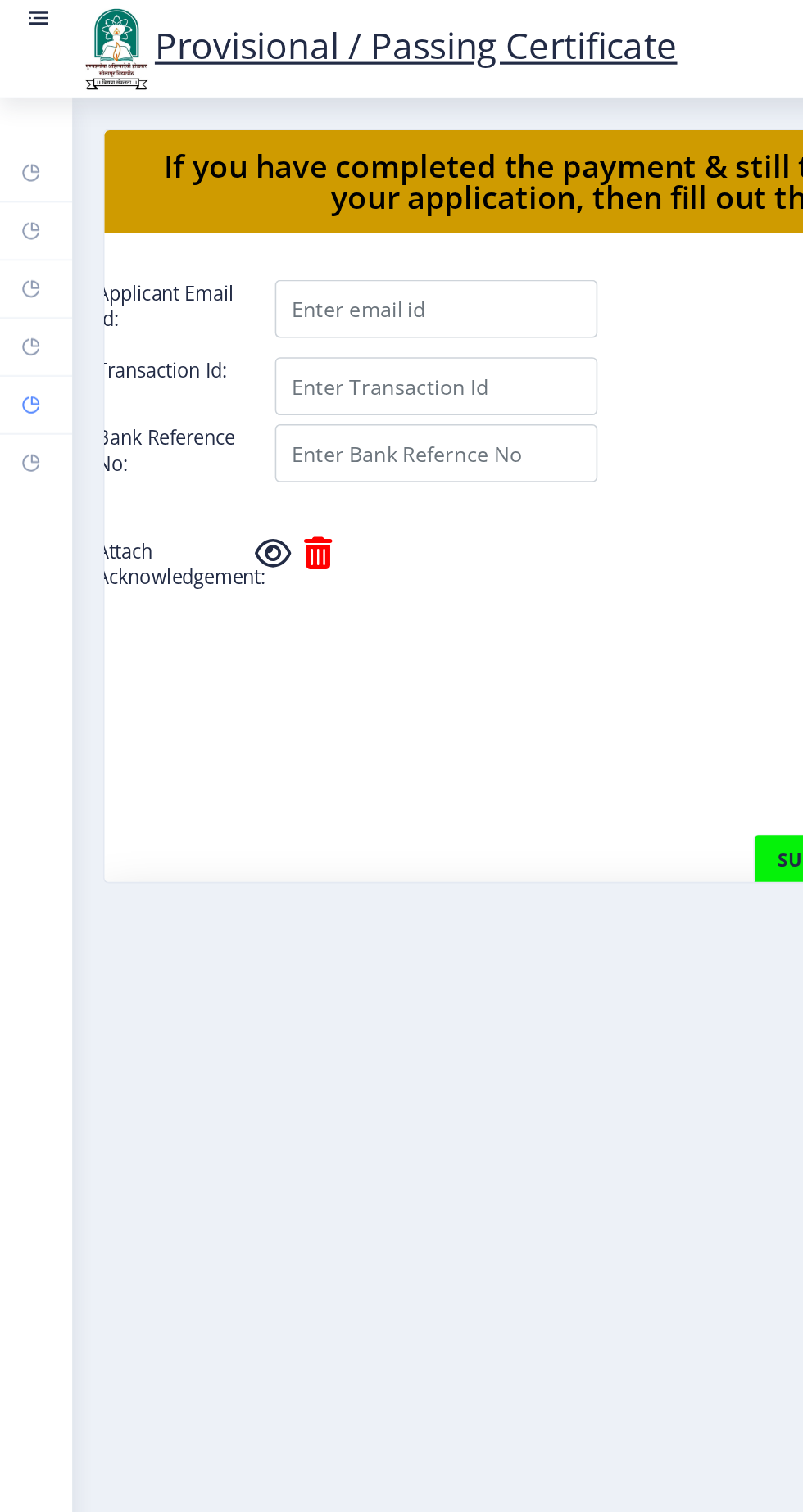 scroll, scrollTop: 0, scrollLeft: 0, axis: both 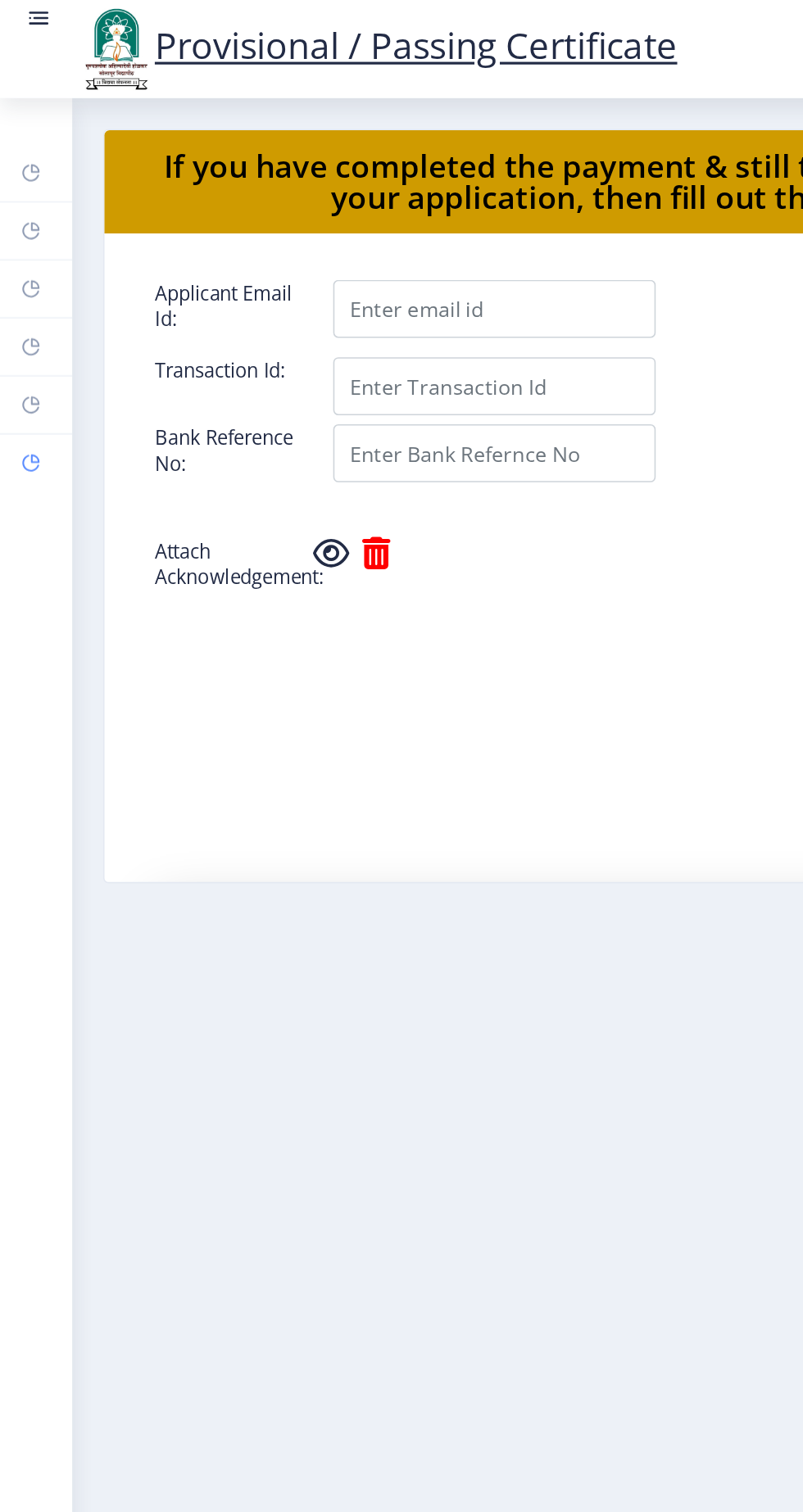 click 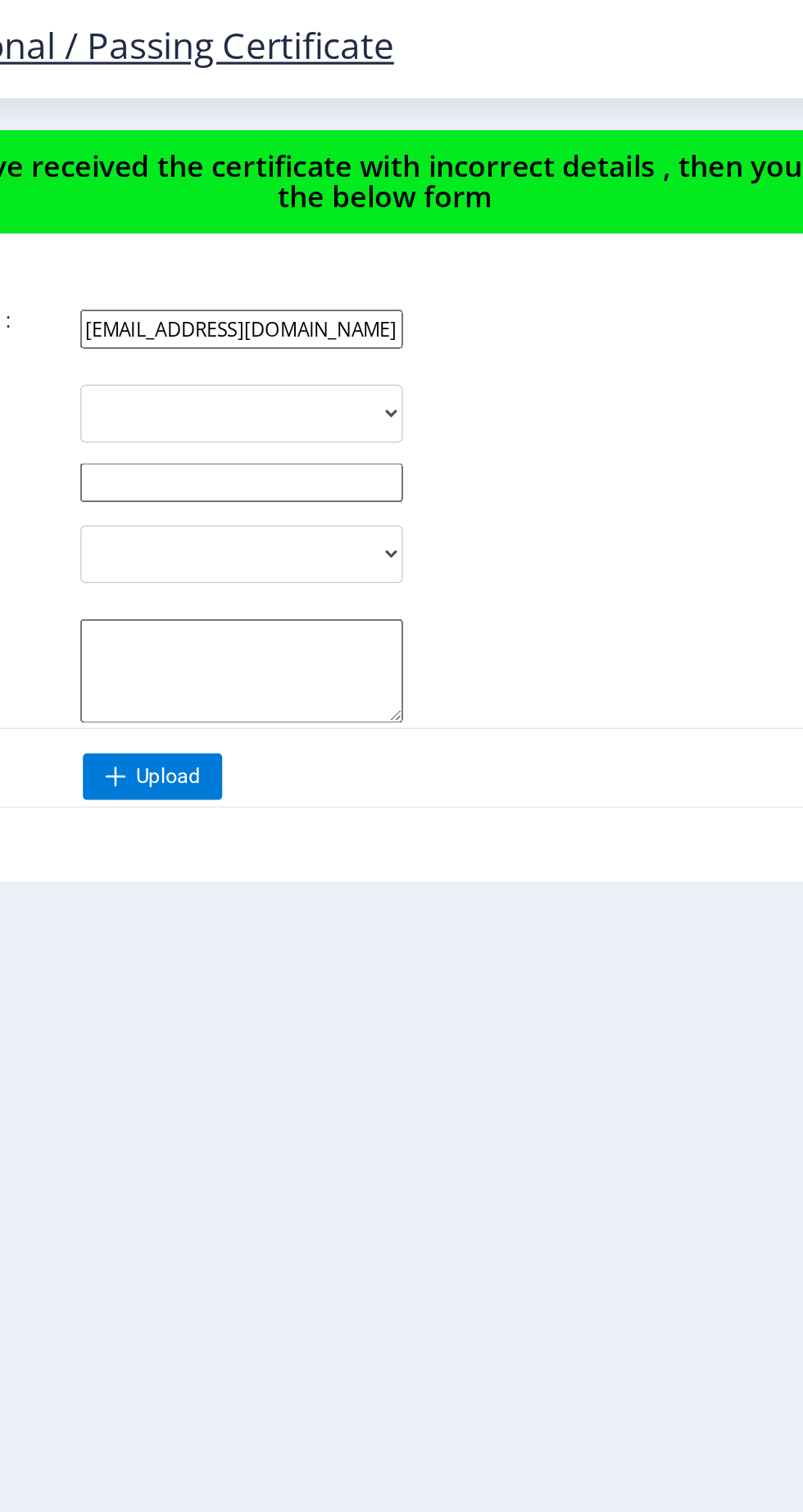 scroll, scrollTop: 0, scrollLeft: 0, axis: both 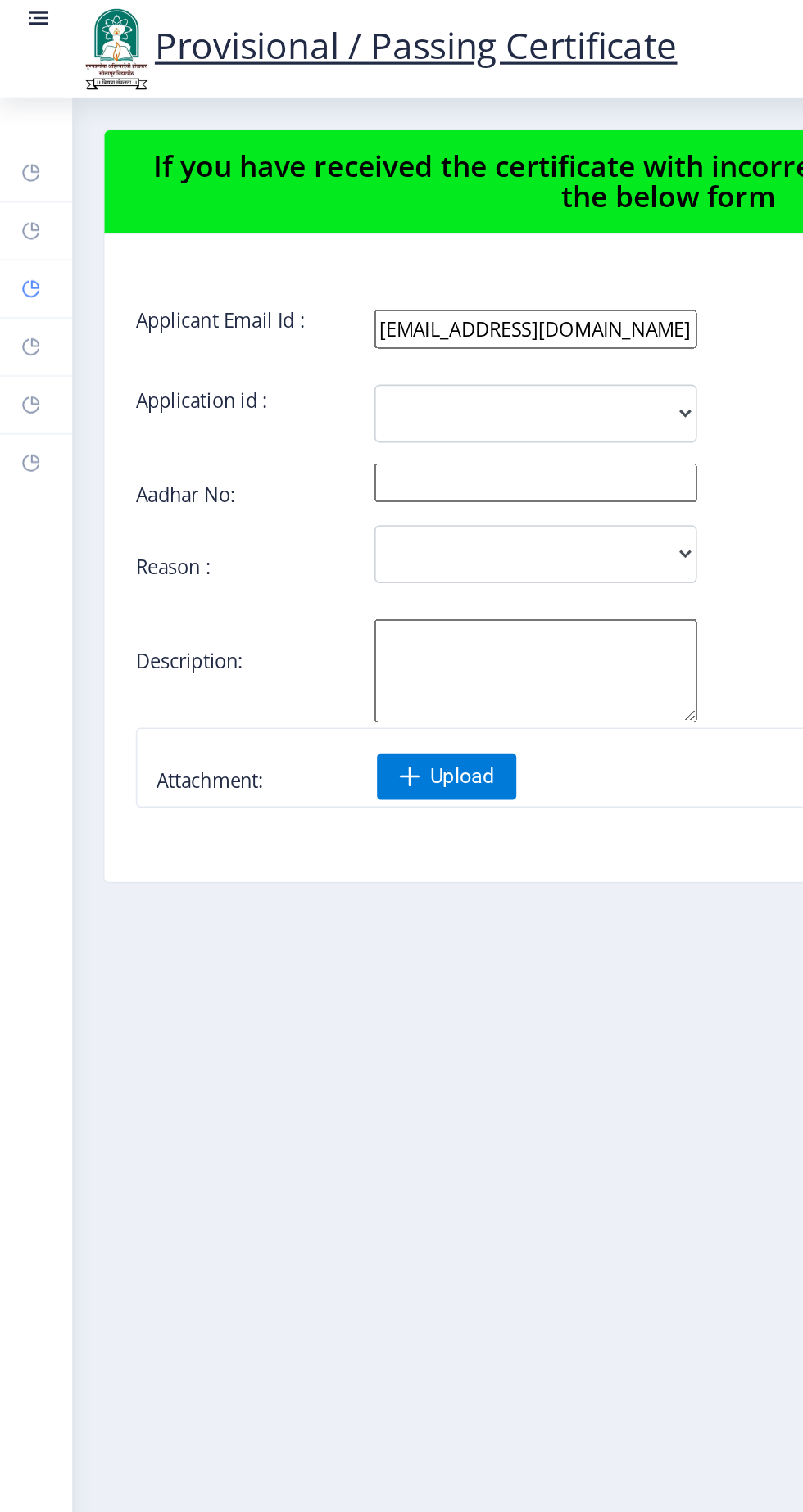 click 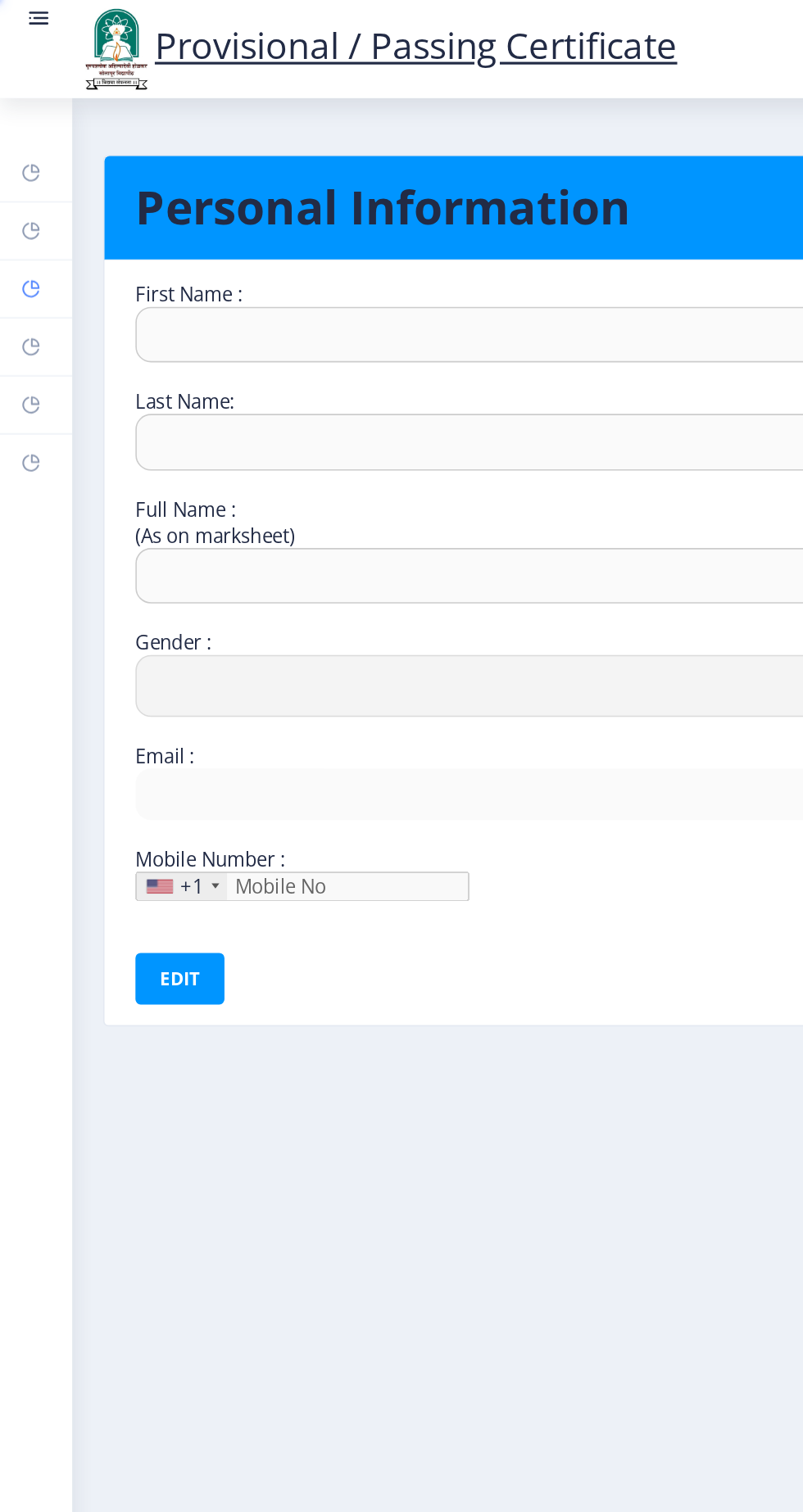type on "RUSHIKESH" 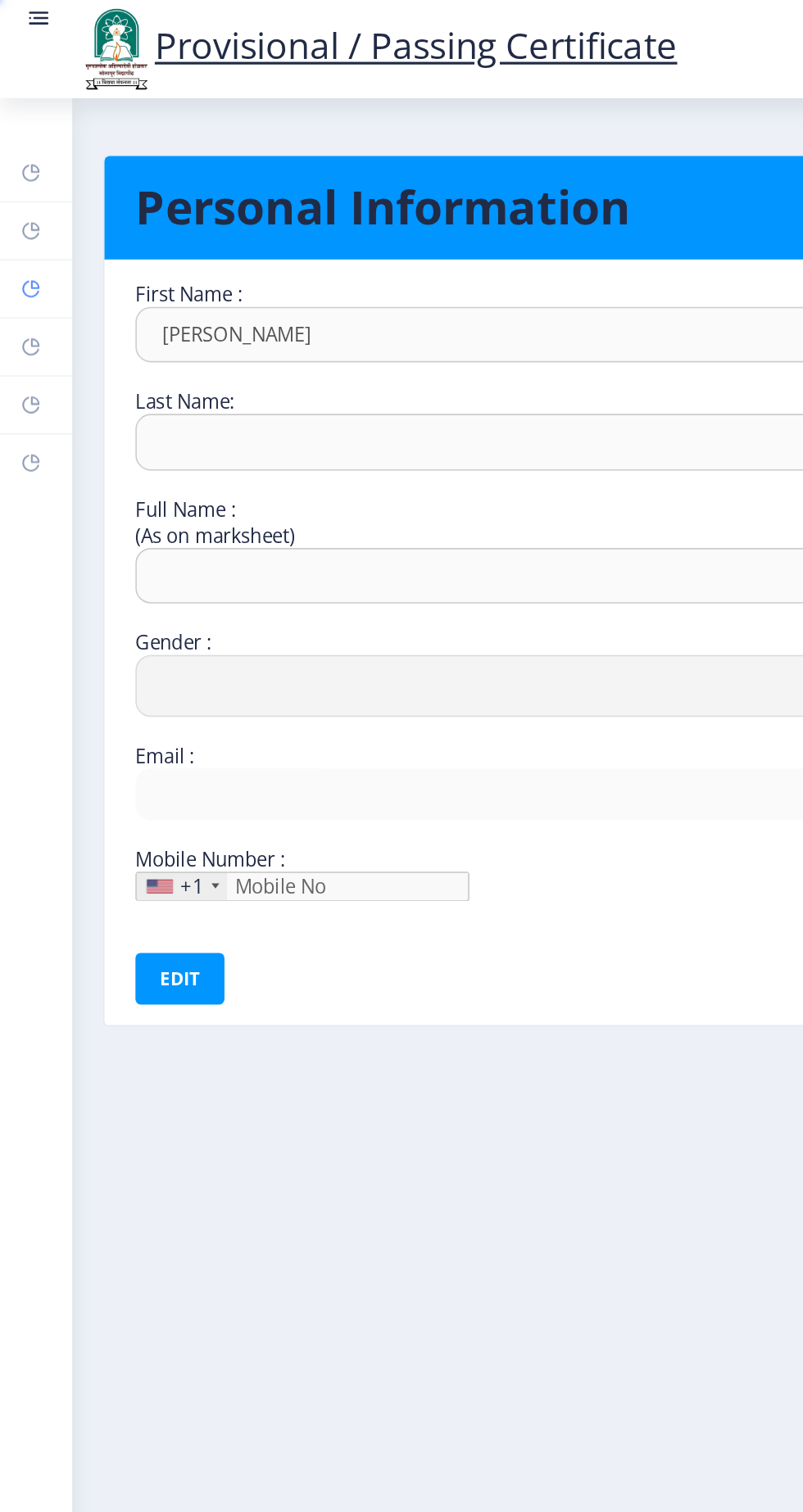 type on "DESHMANE" 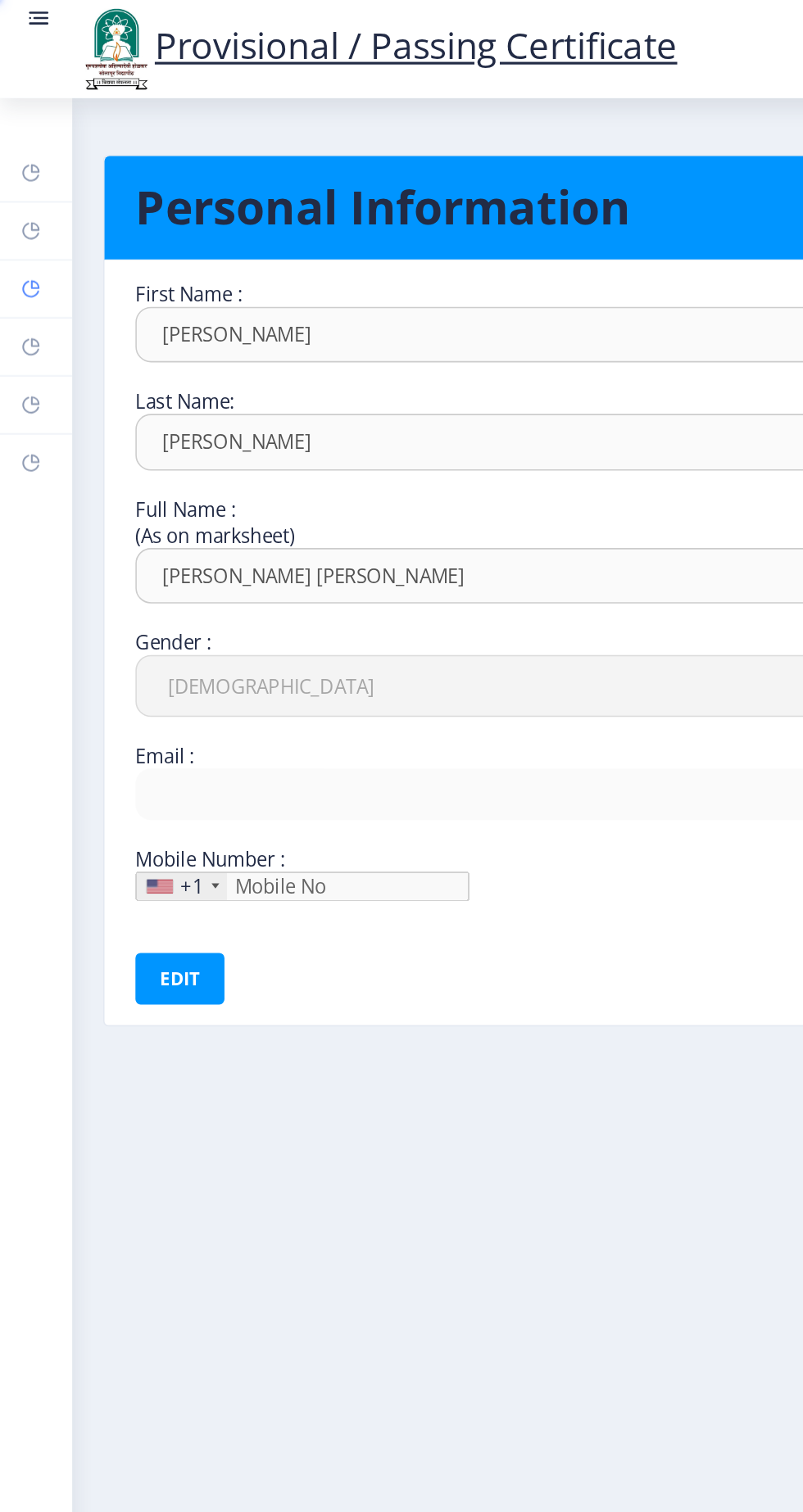 type on "rushikeshdeshmane107@gmail.com" 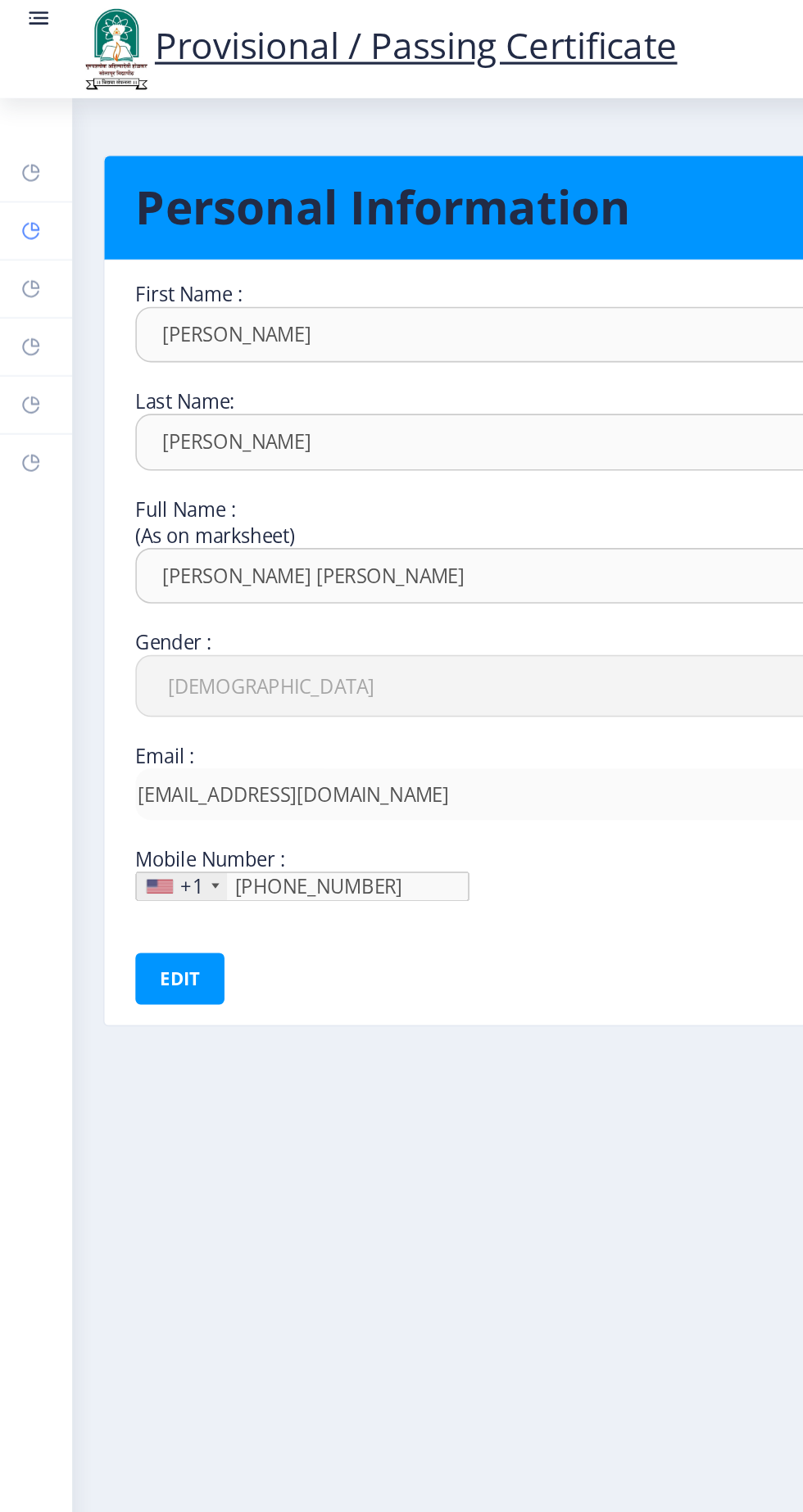 click 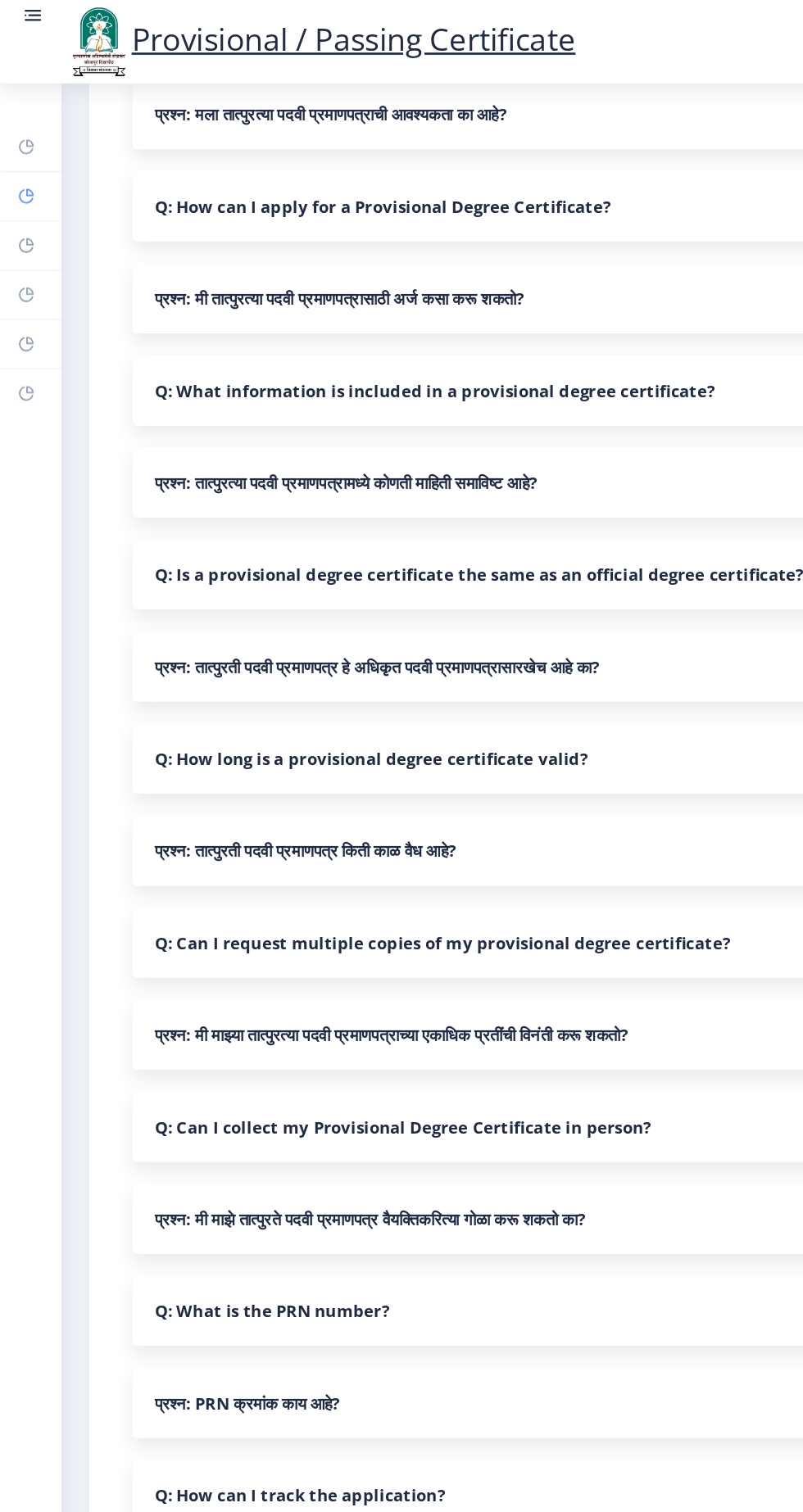 scroll, scrollTop: 379, scrollLeft: 0, axis: vertical 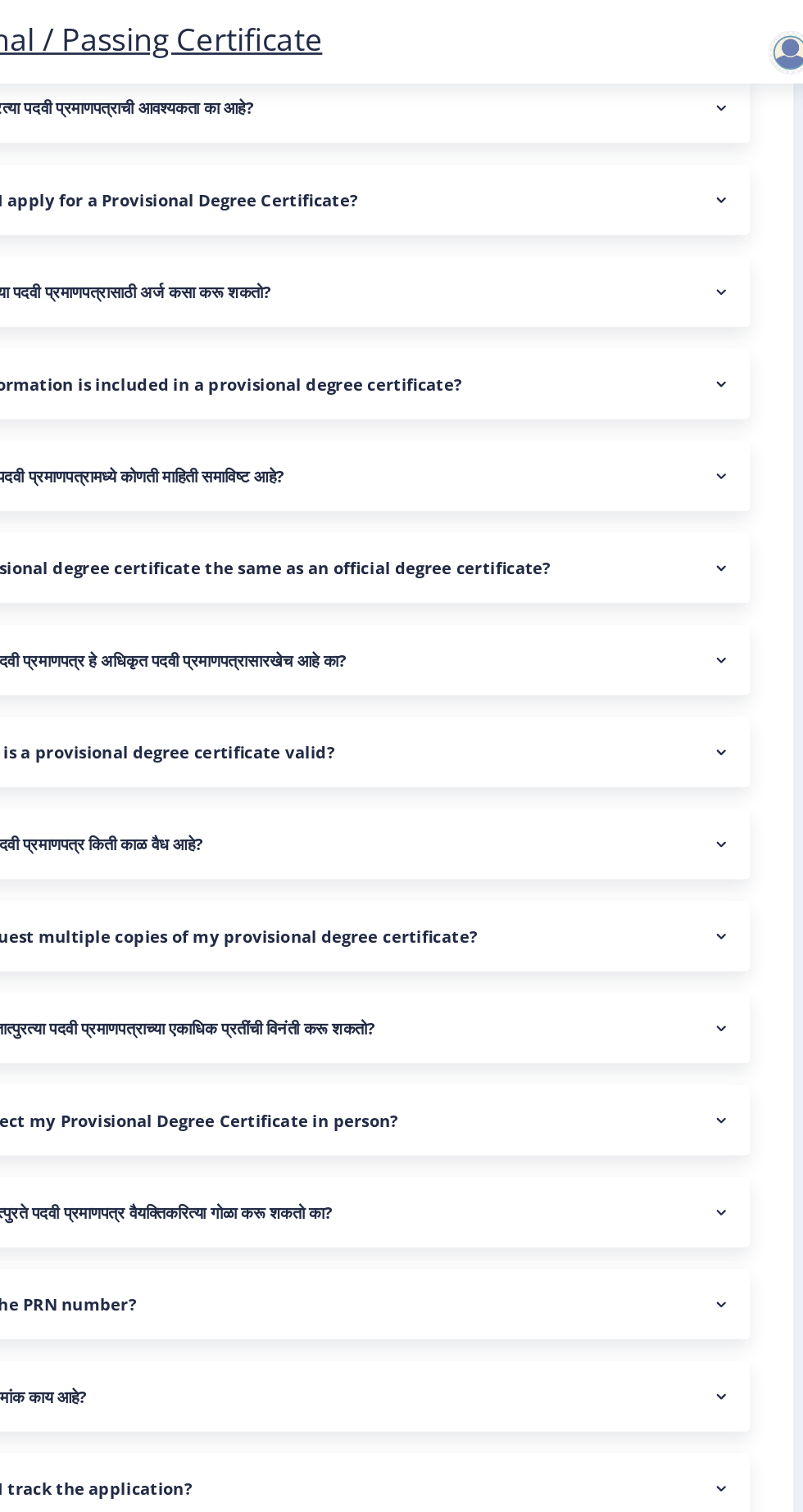 click 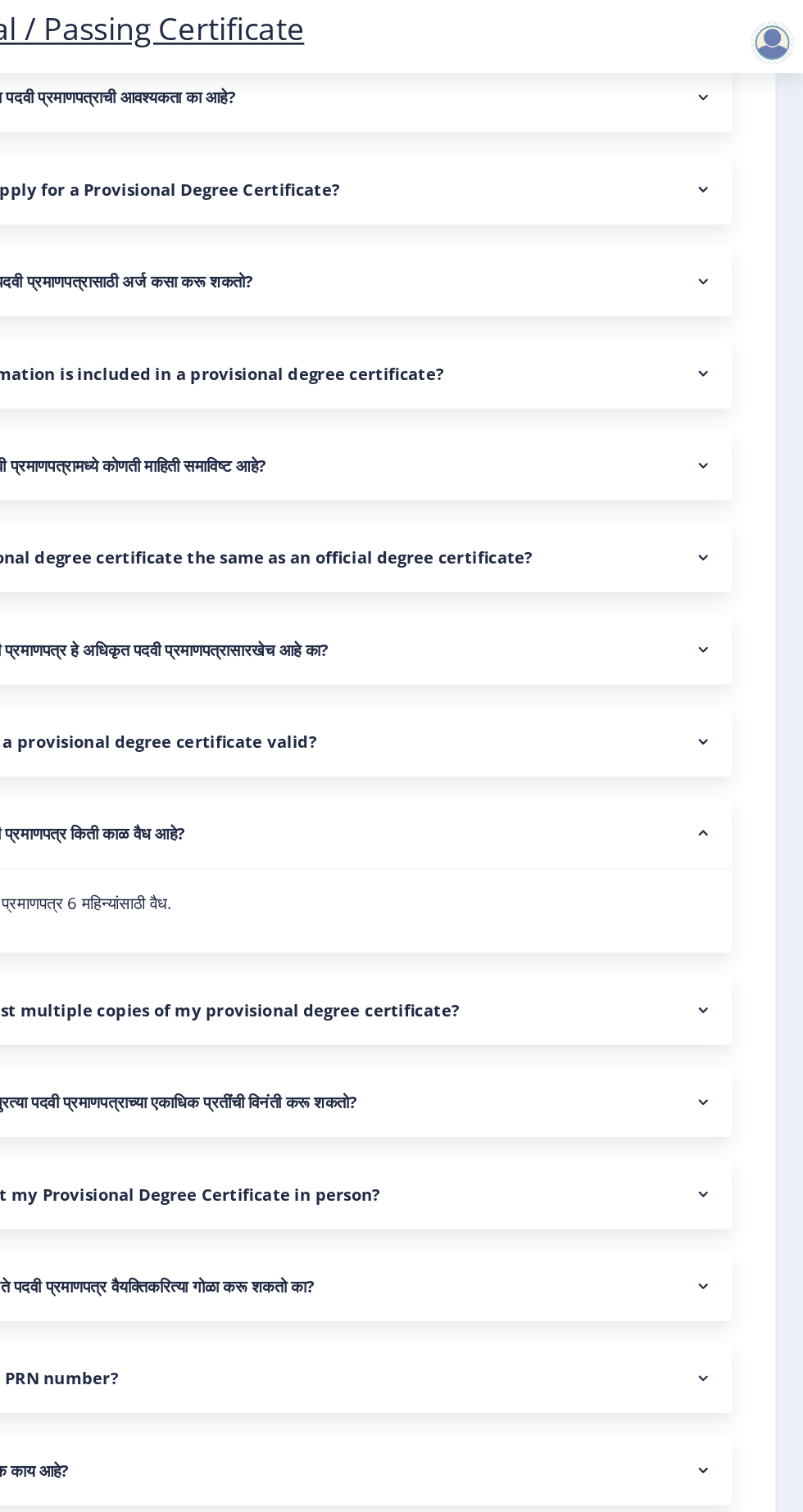 click 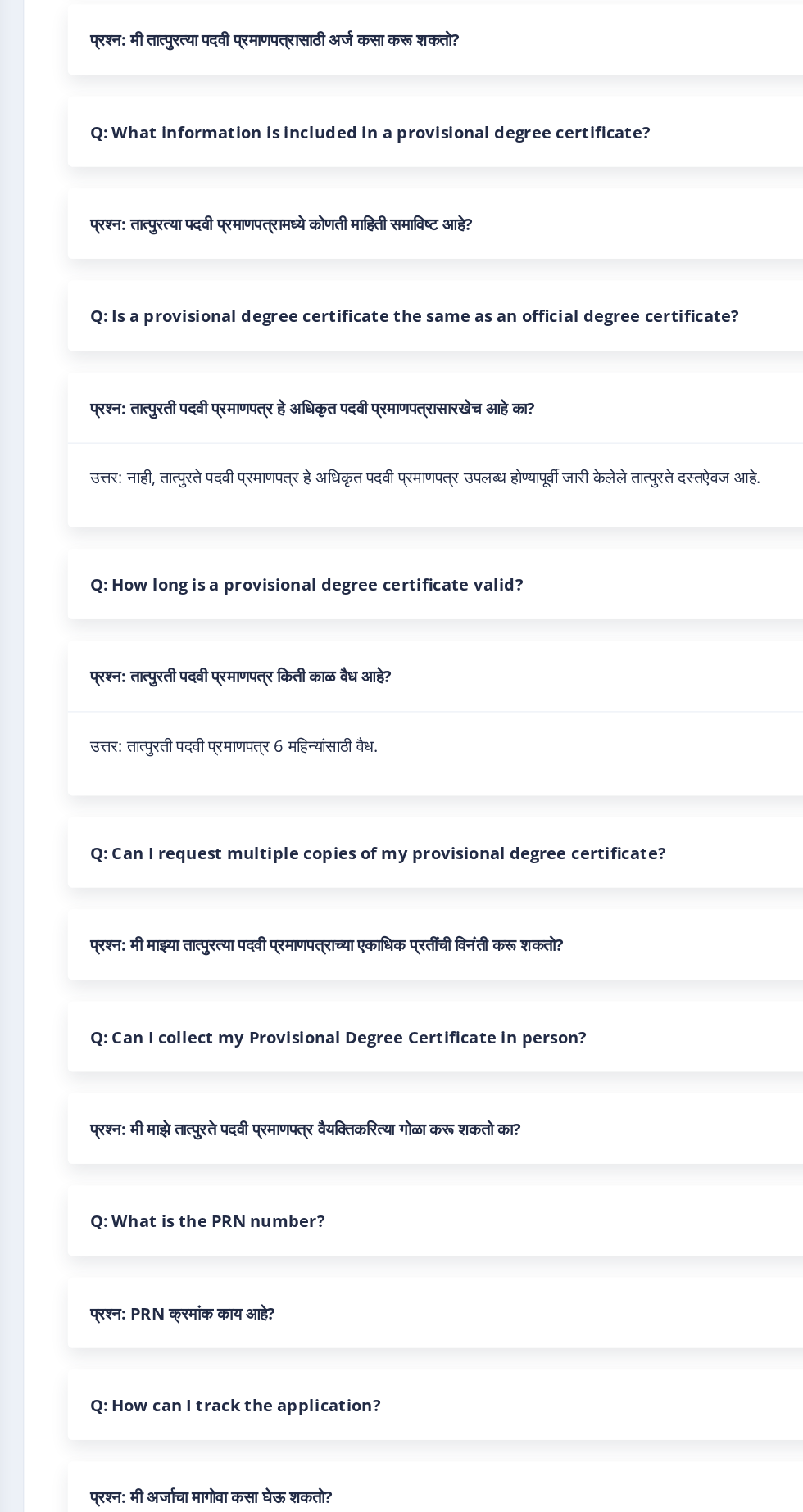 scroll, scrollTop: 440, scrollLeft: 0, axis: vertical 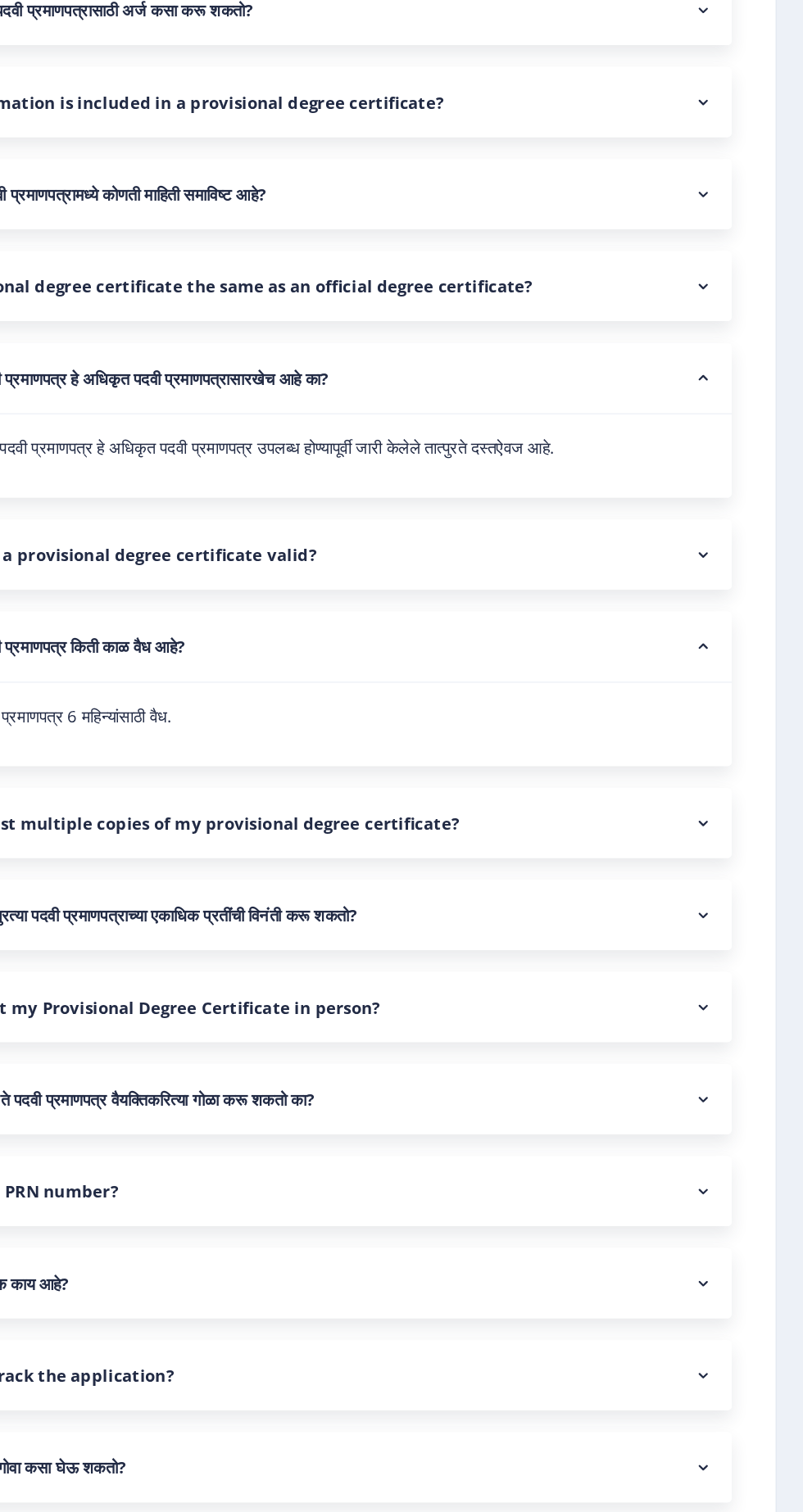 click 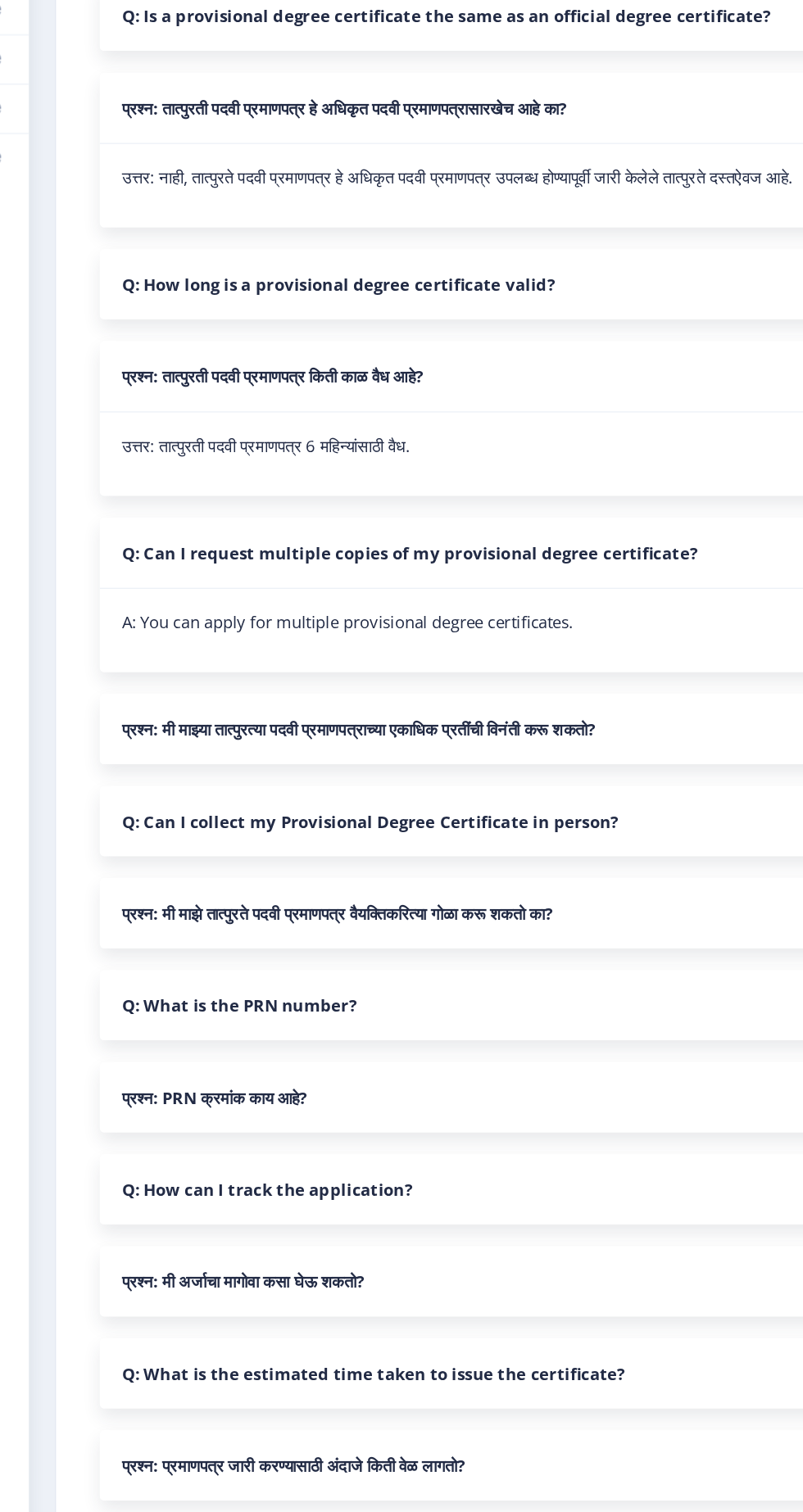 scroll, scrollTop: 616, scrollLeft: 0, axis: vertical 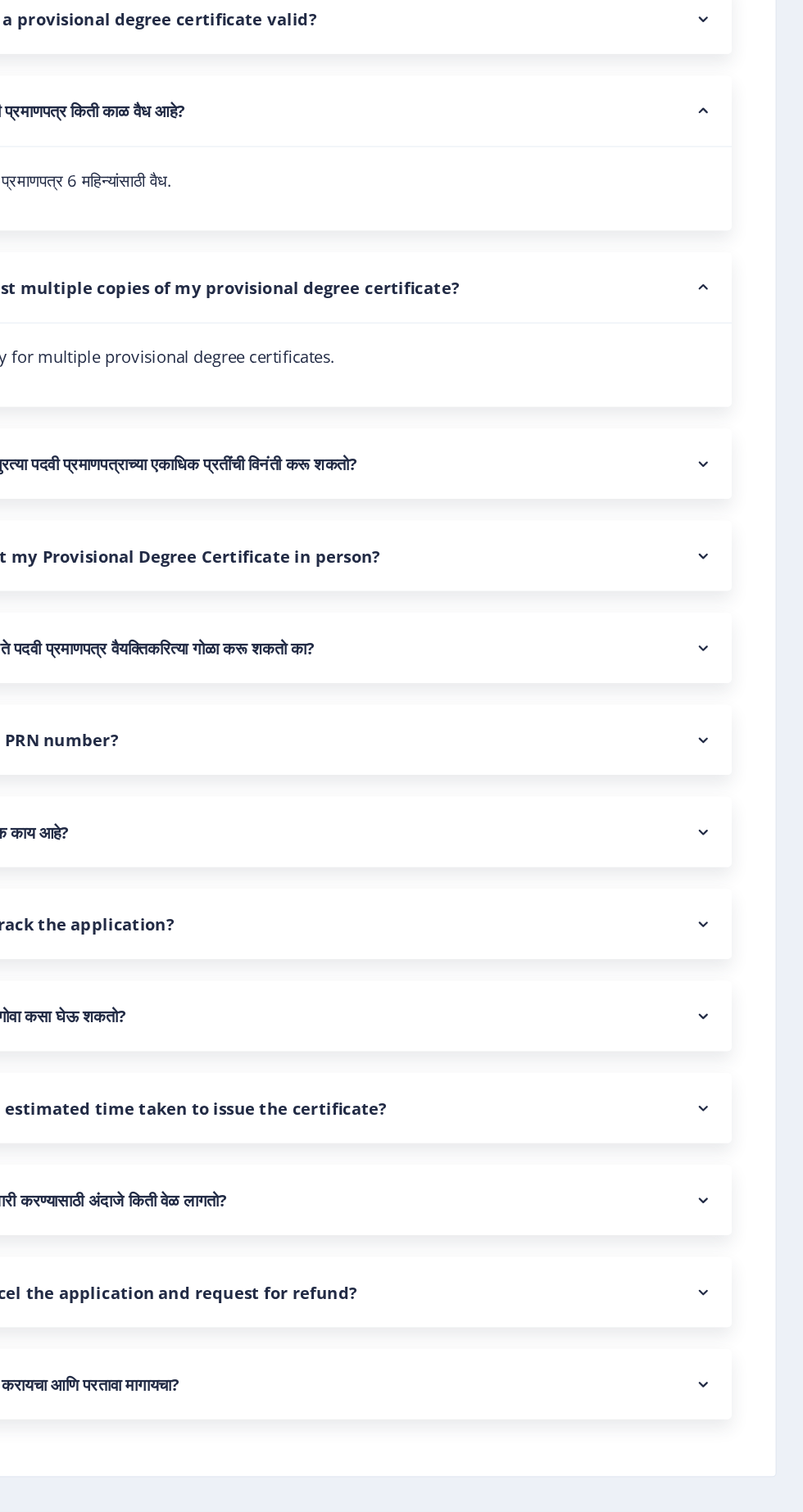 click 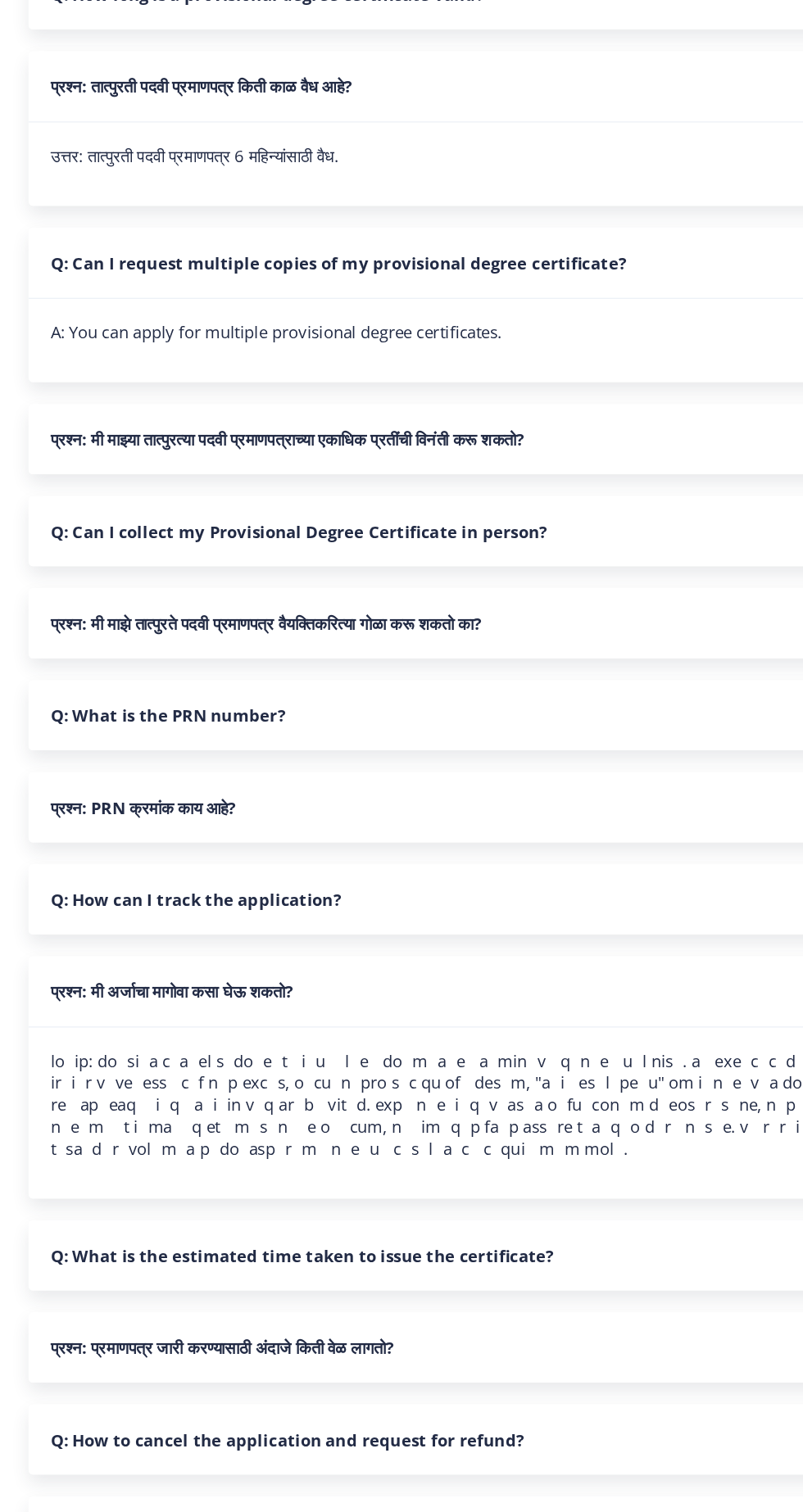 scroll, scrollTop: 727, scrollLeft: 0, axis: vertical 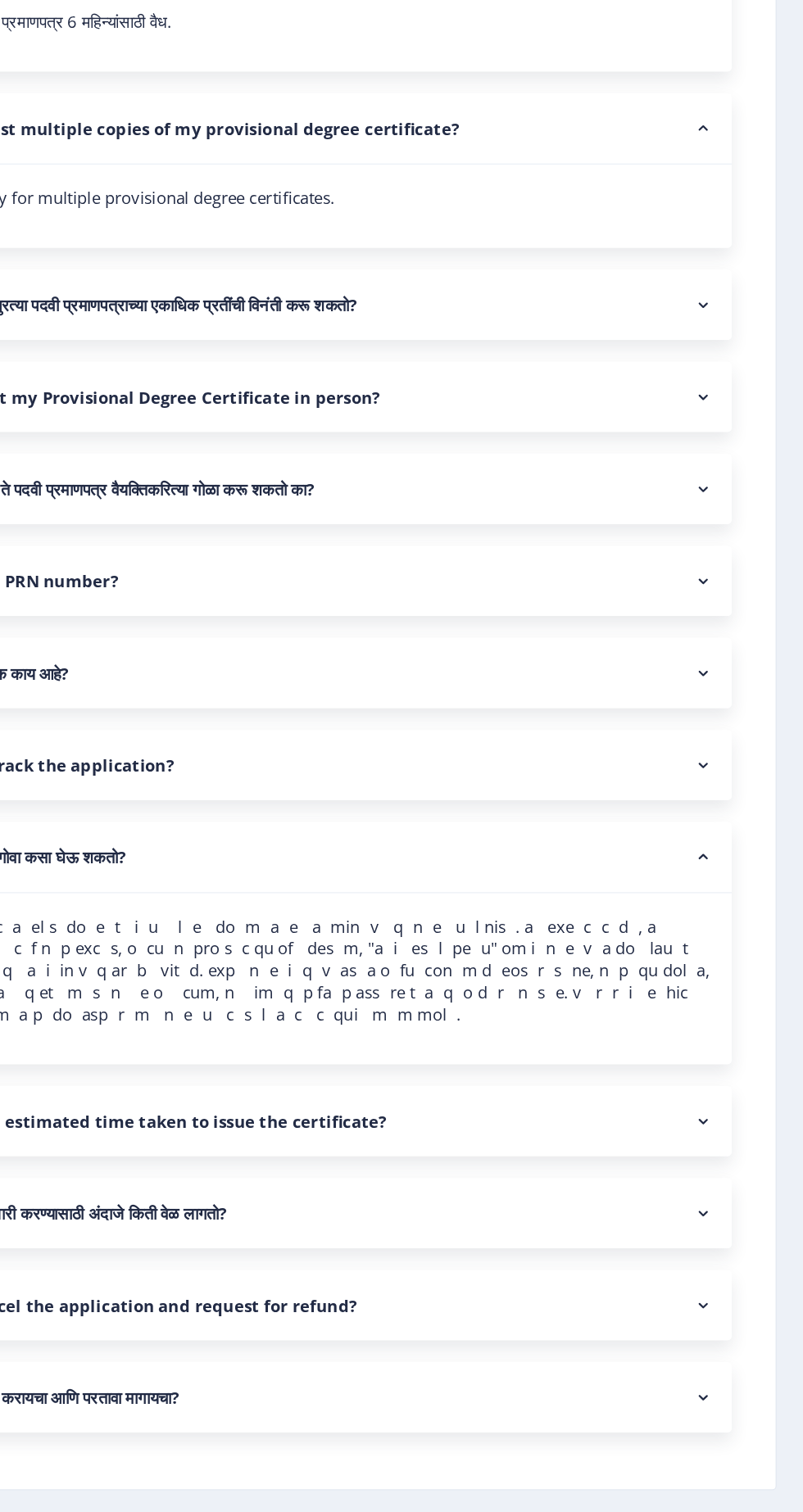 click 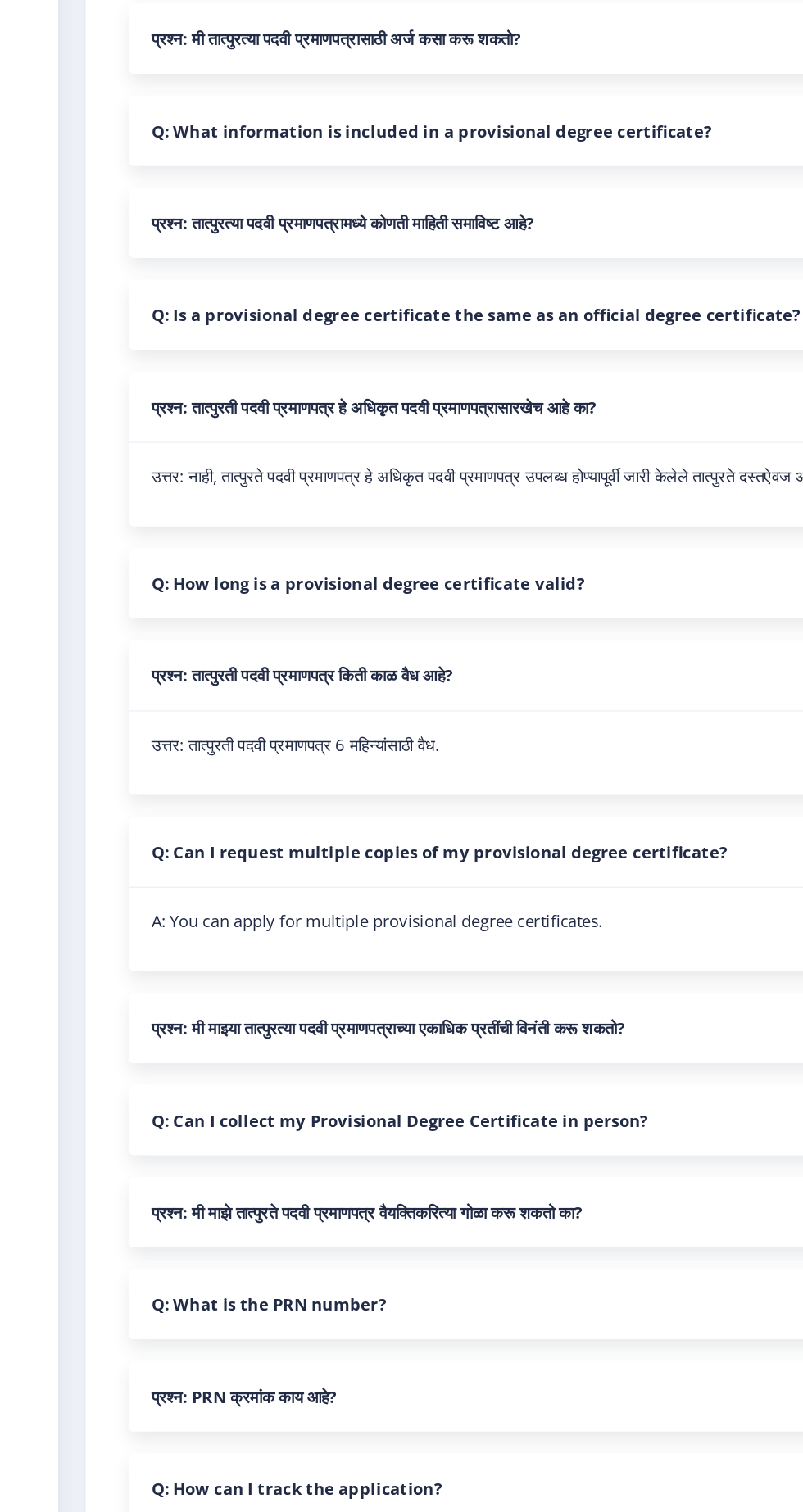 scroll, scrollTop: 0, scrollLeft: 0, axis: both 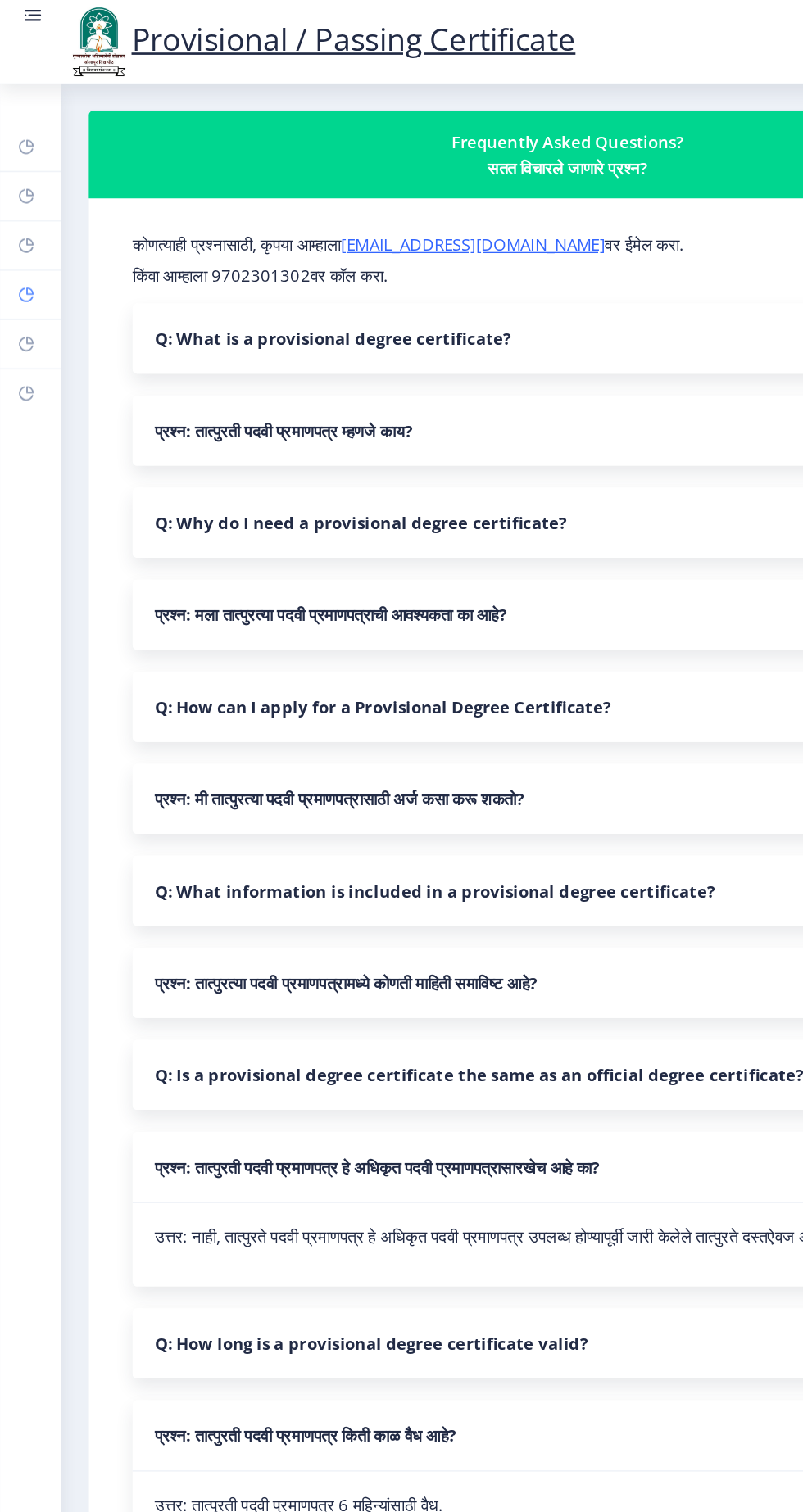 click 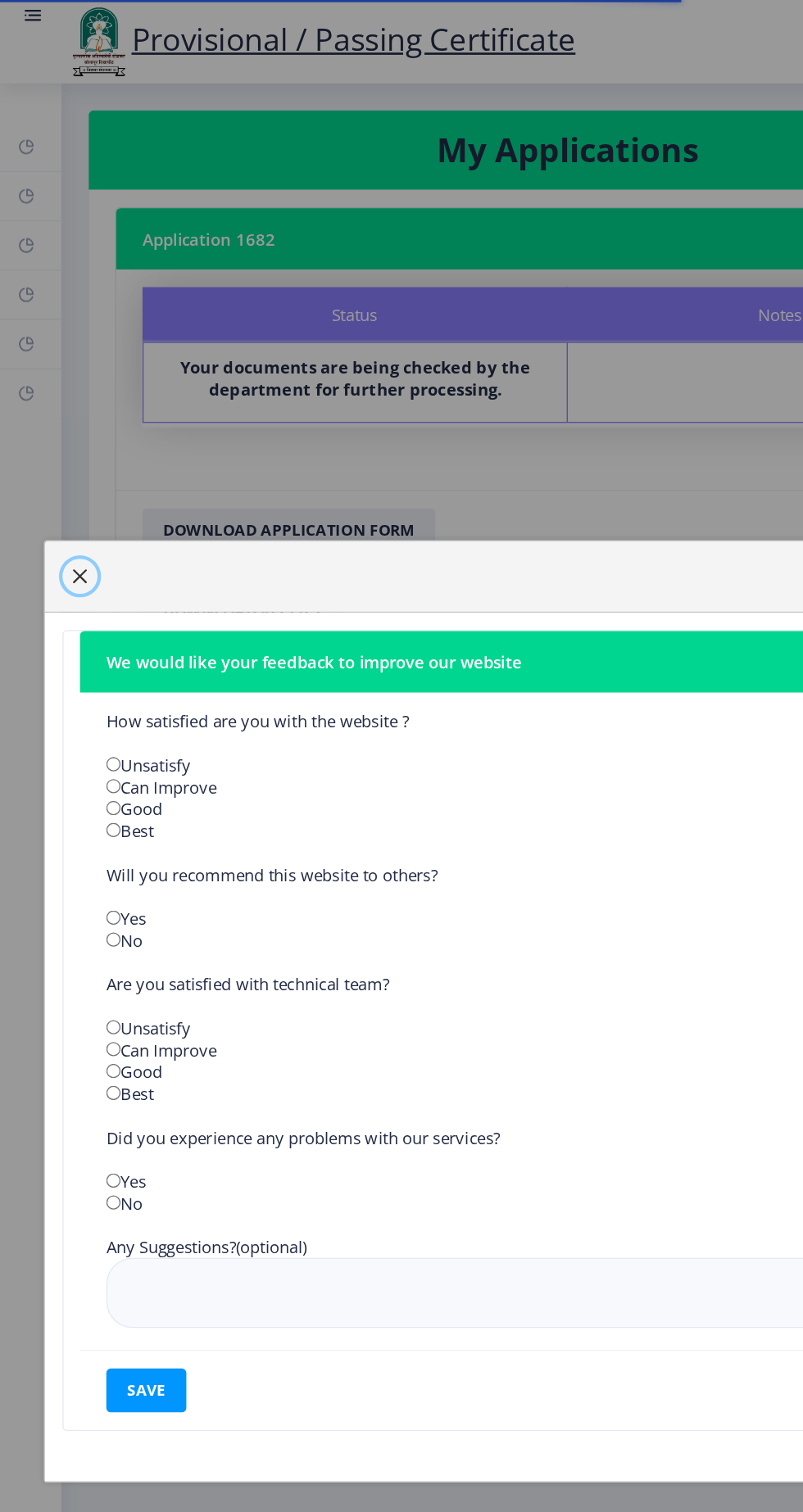 click 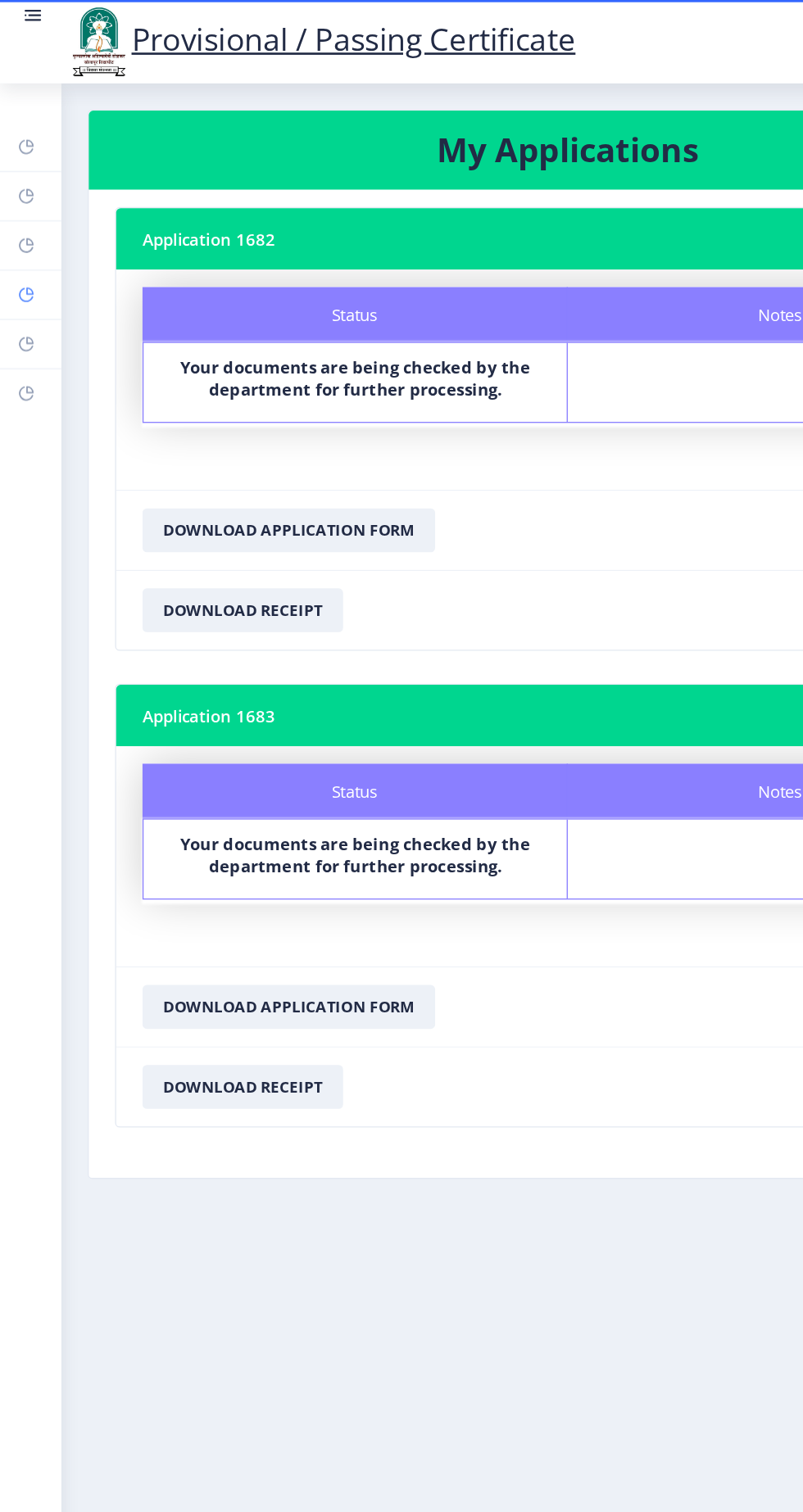 click 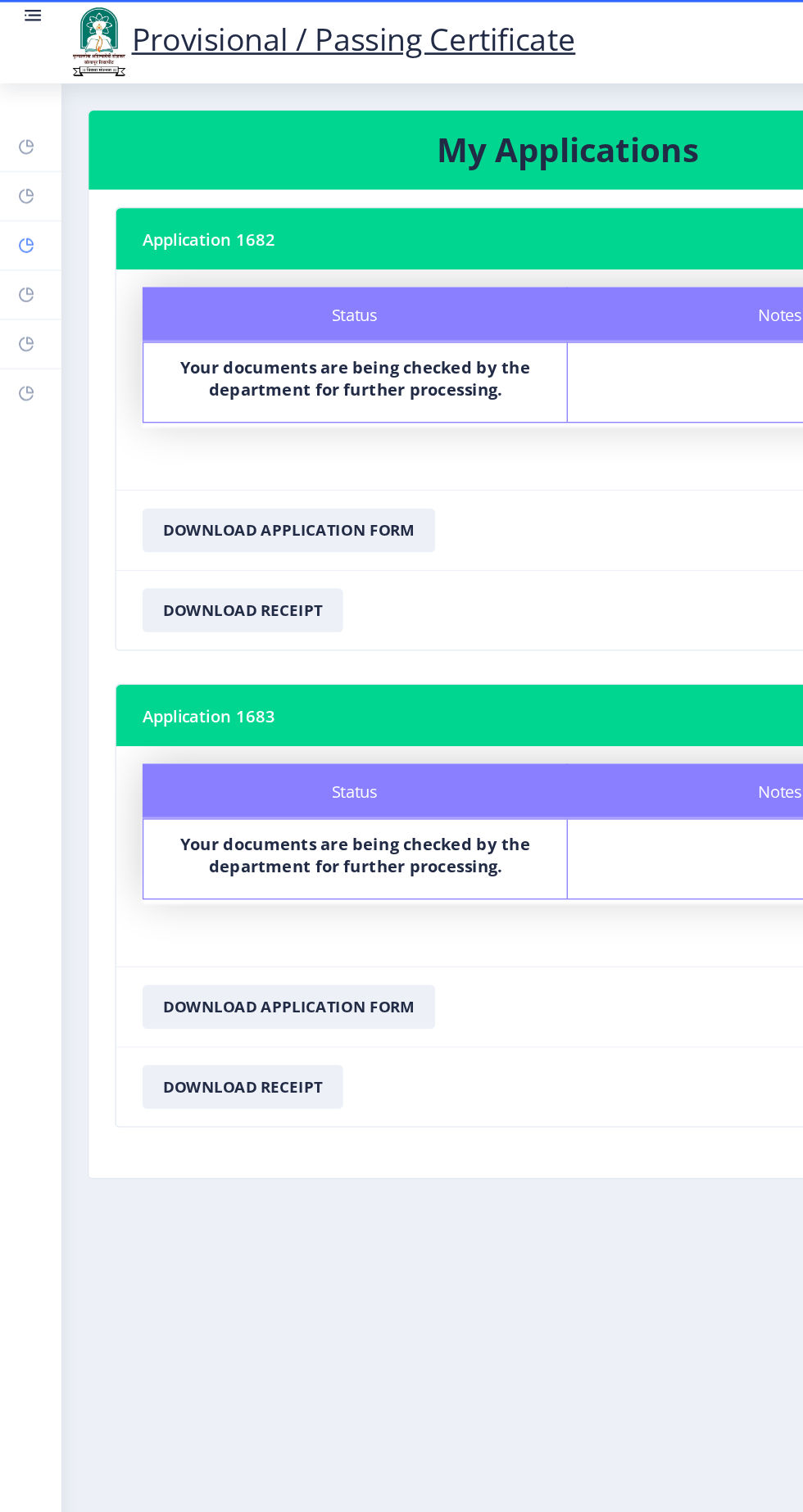 click 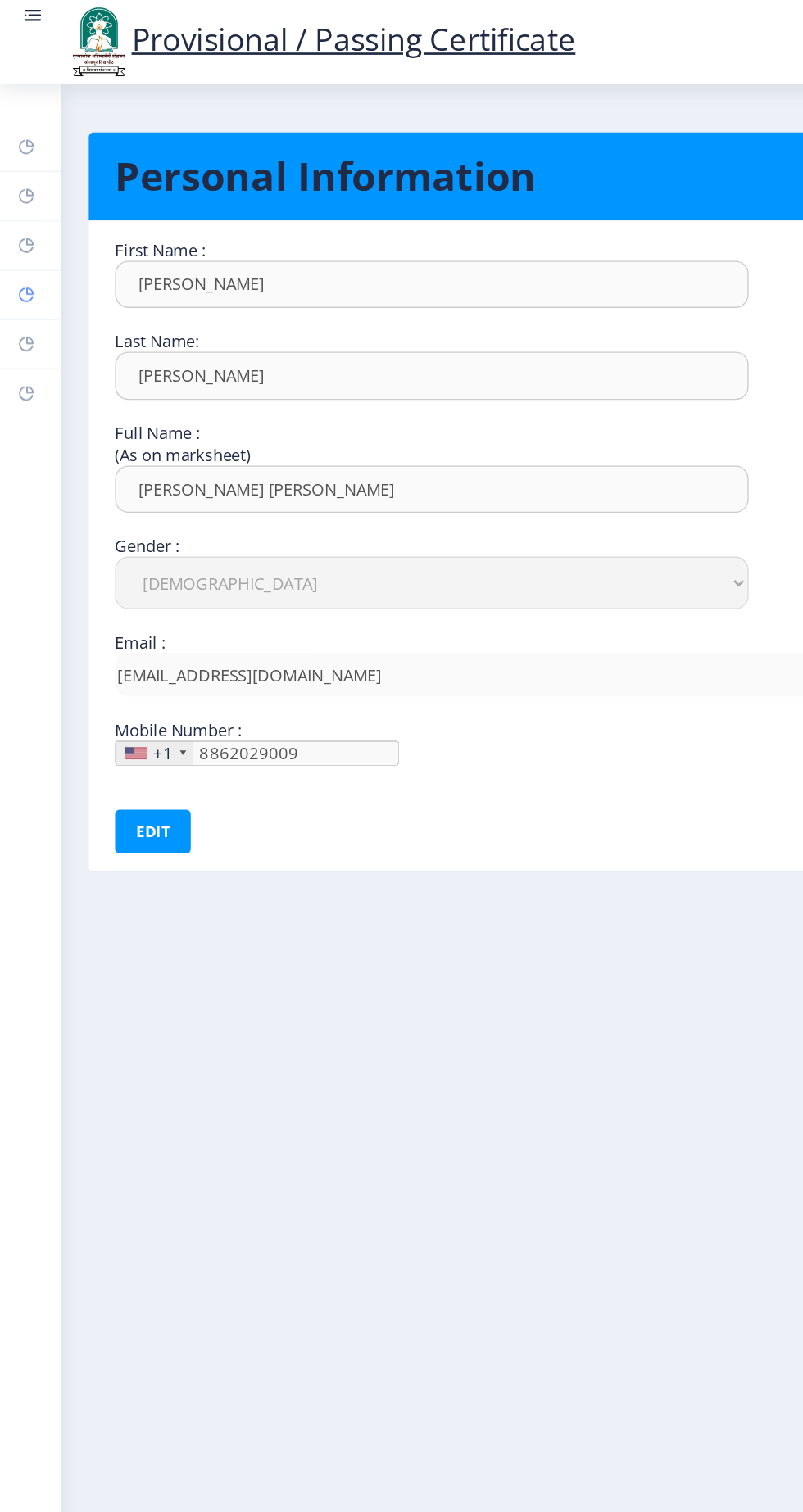 click 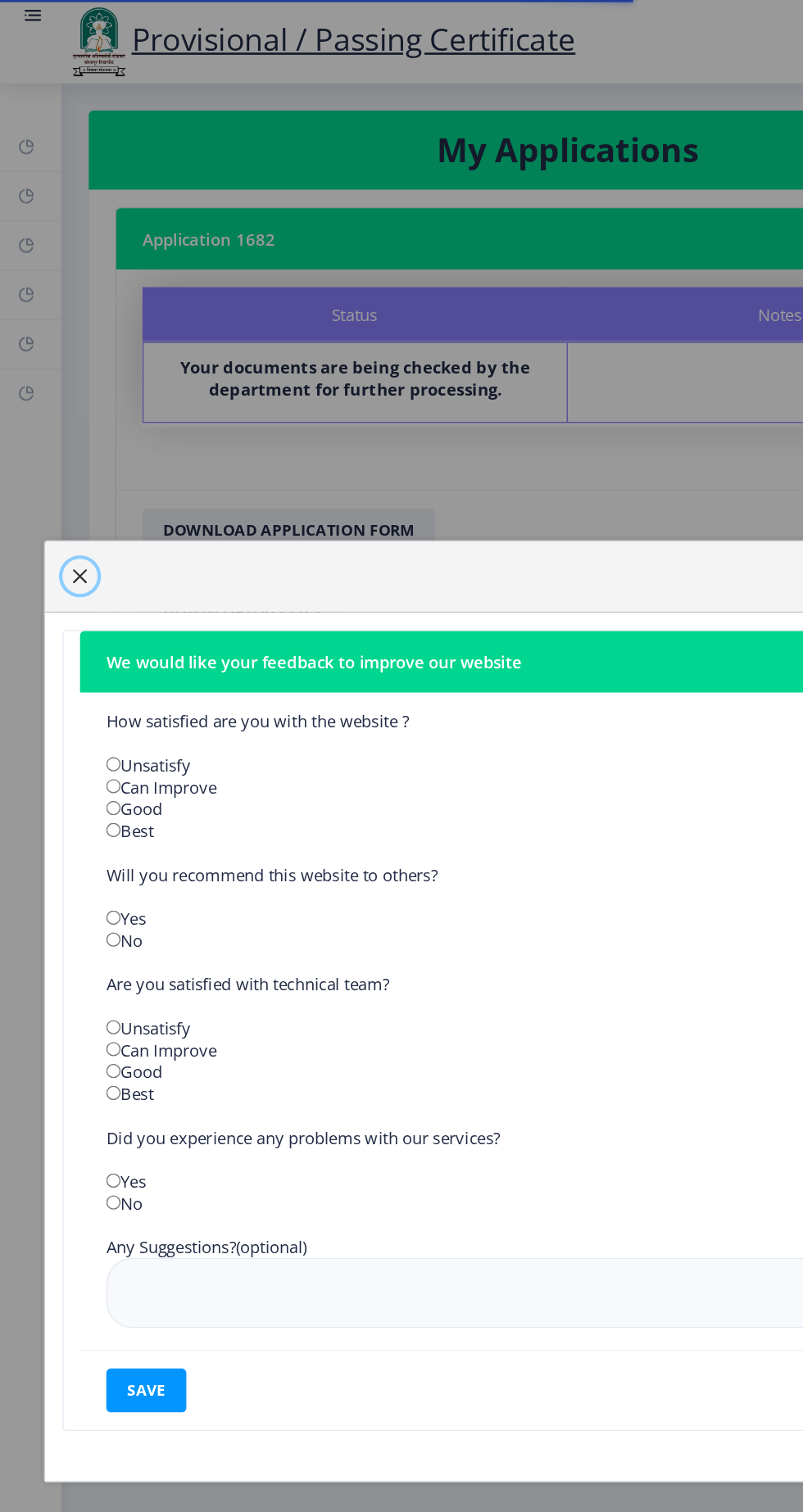 click 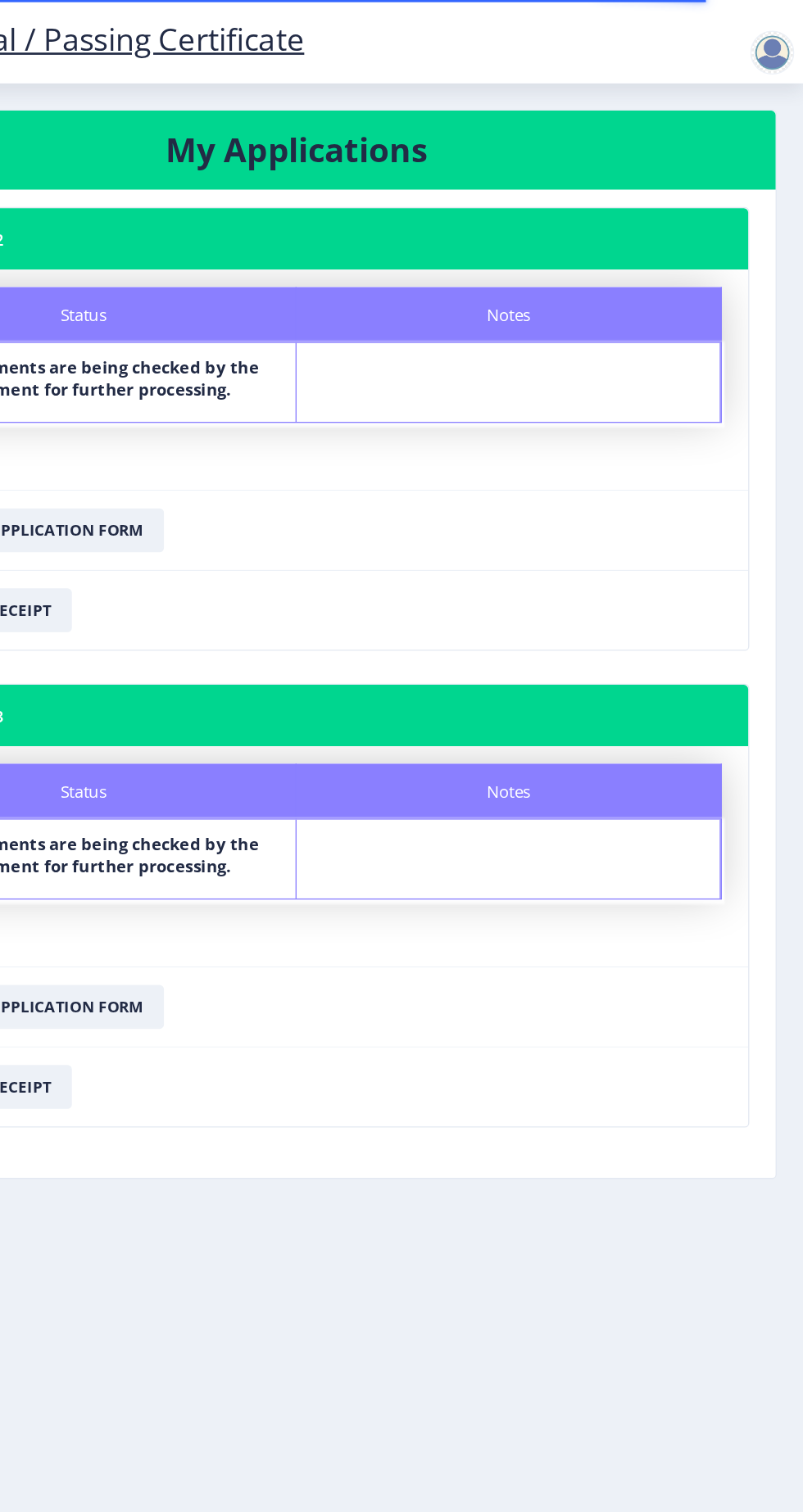 click 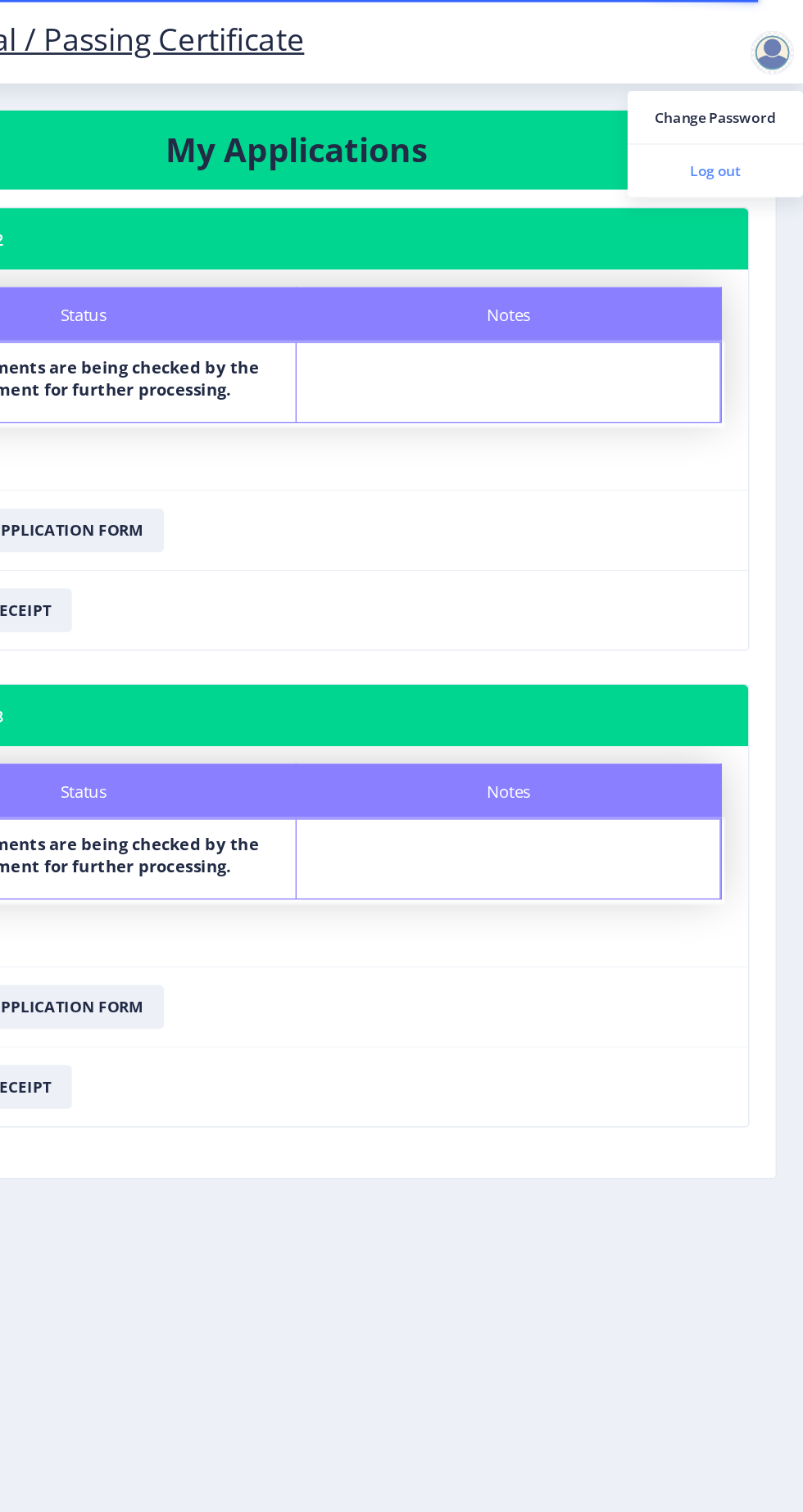 click on "Log out" at bounding box center [737, 128] 